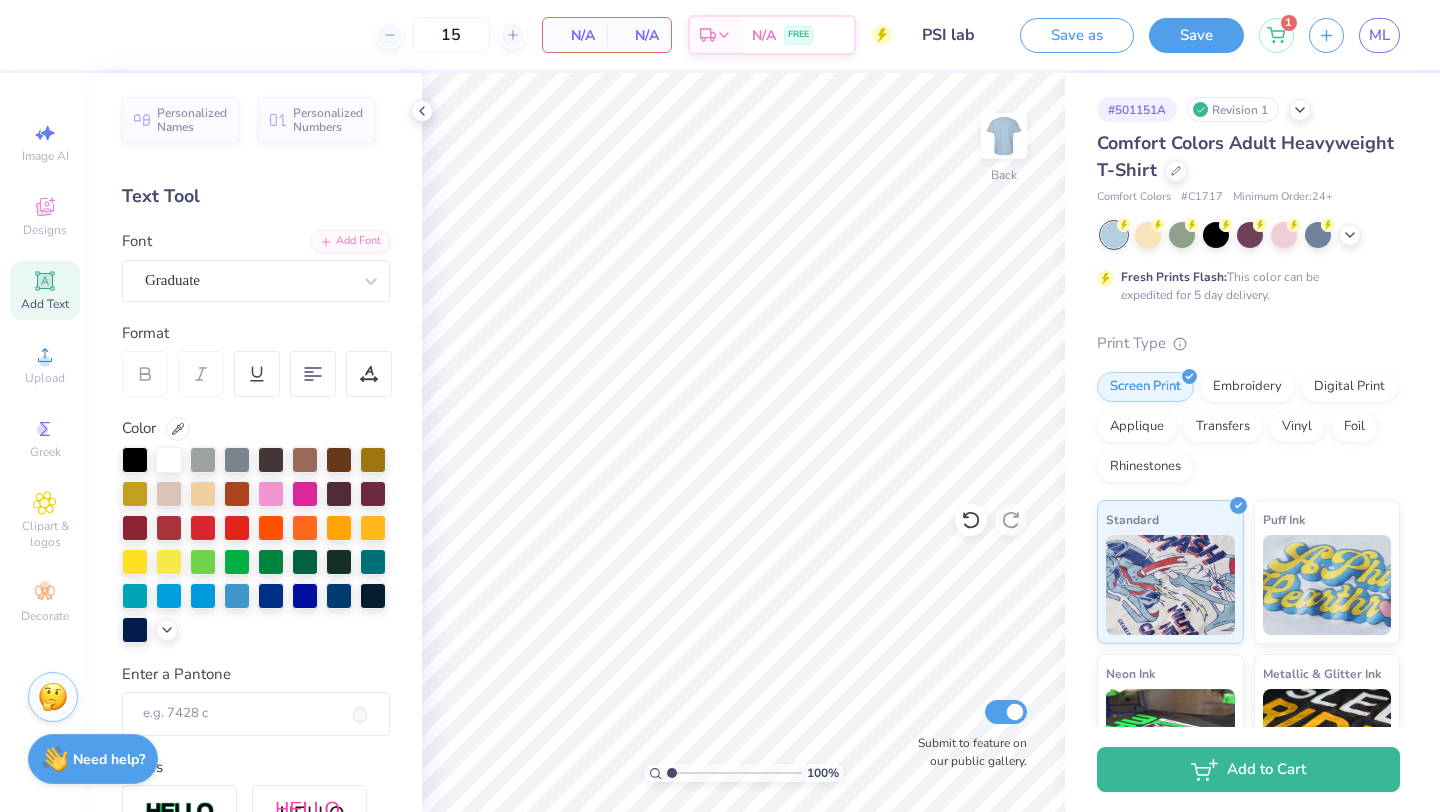 scroll, scrollTop: 0, scrollLeft: 0, axis: both 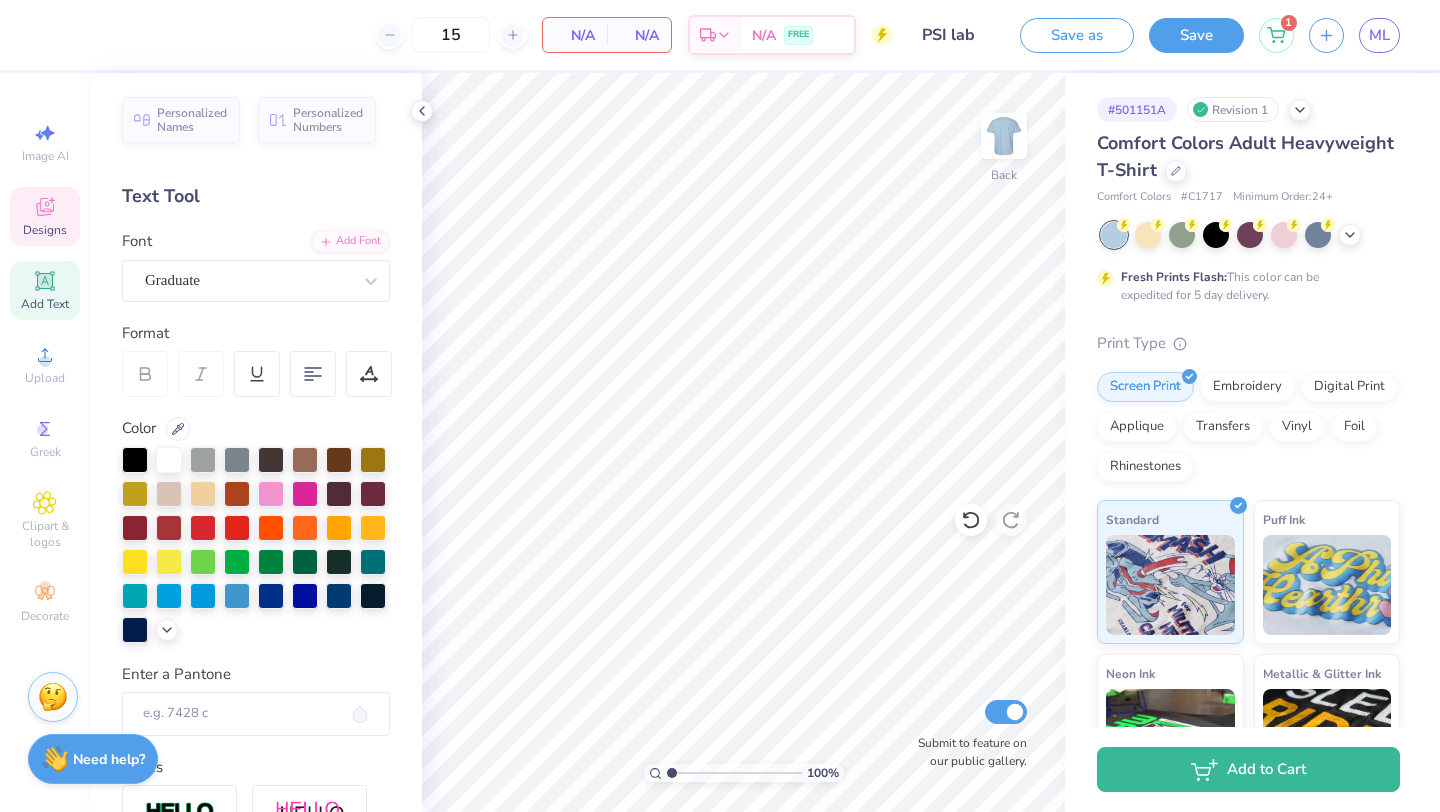 click 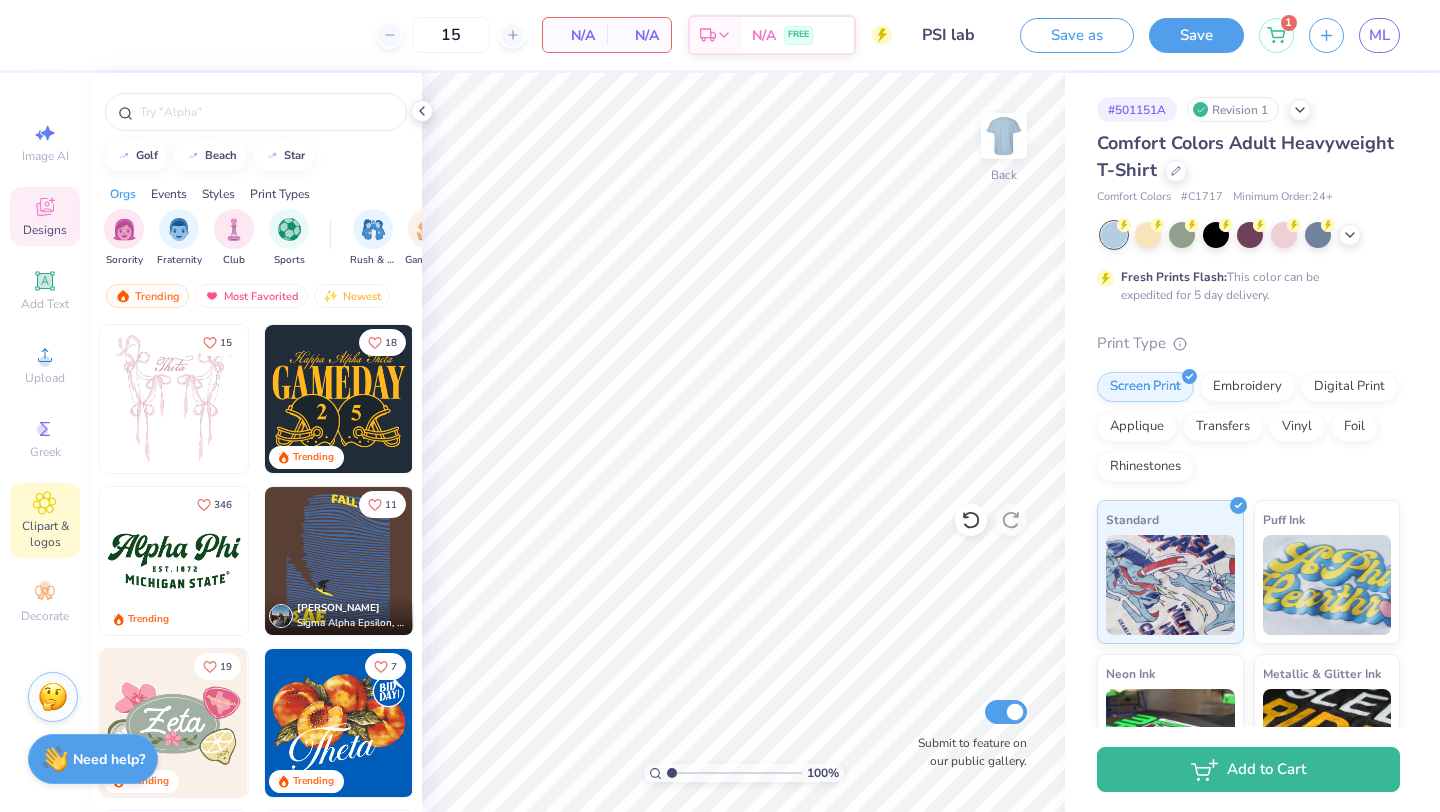 click 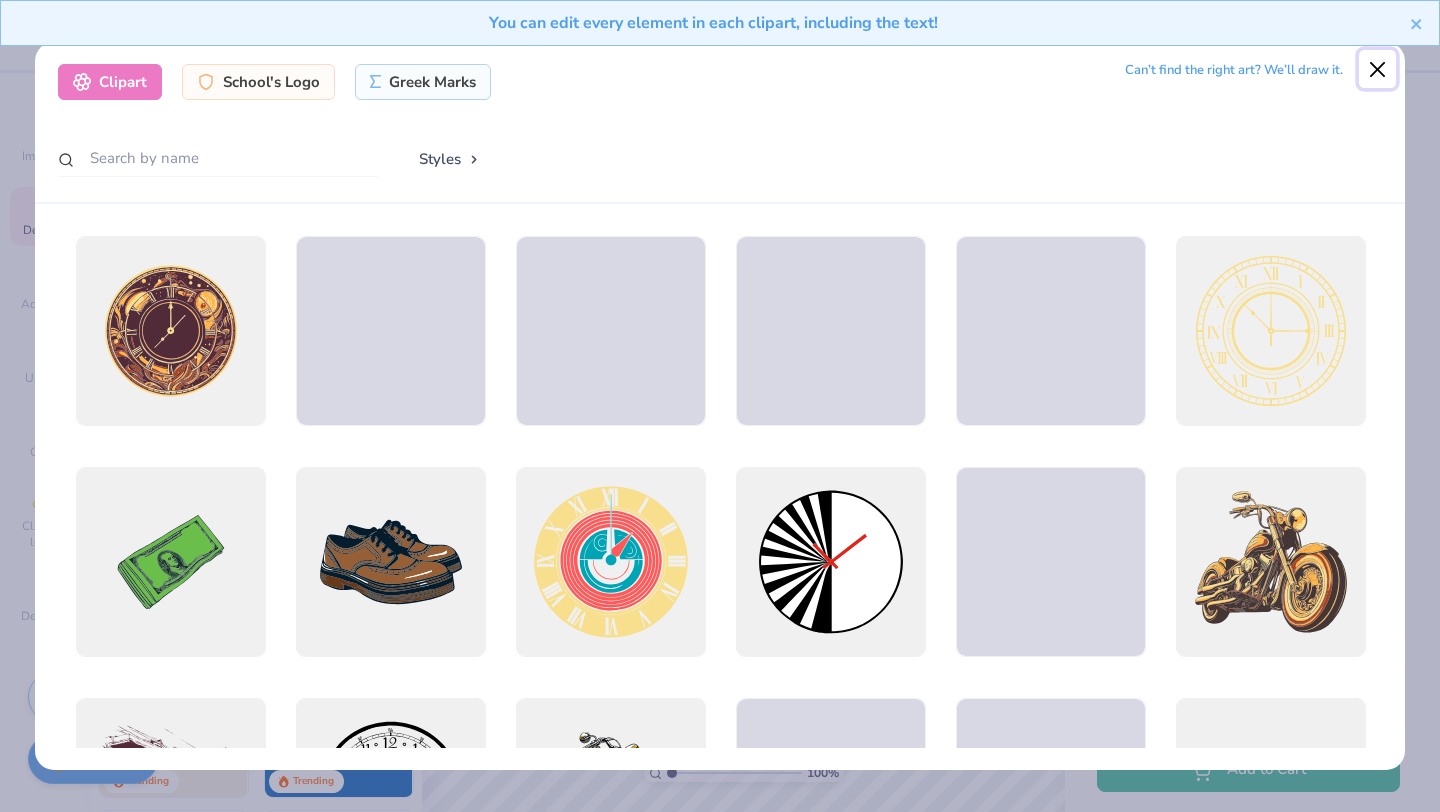 click at bounding box center [1378, 69] 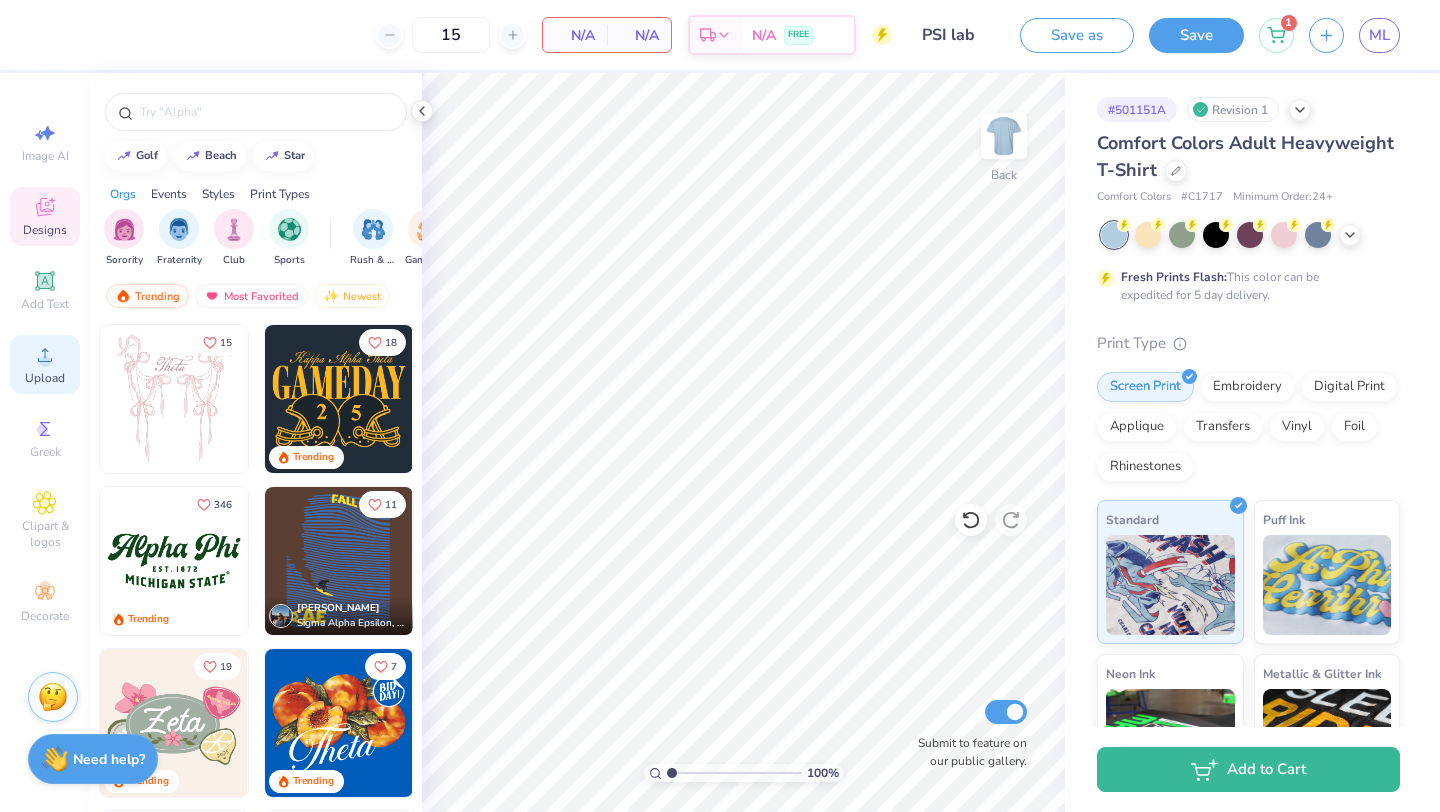 click on "Upload" at bounding box center (45, 378) 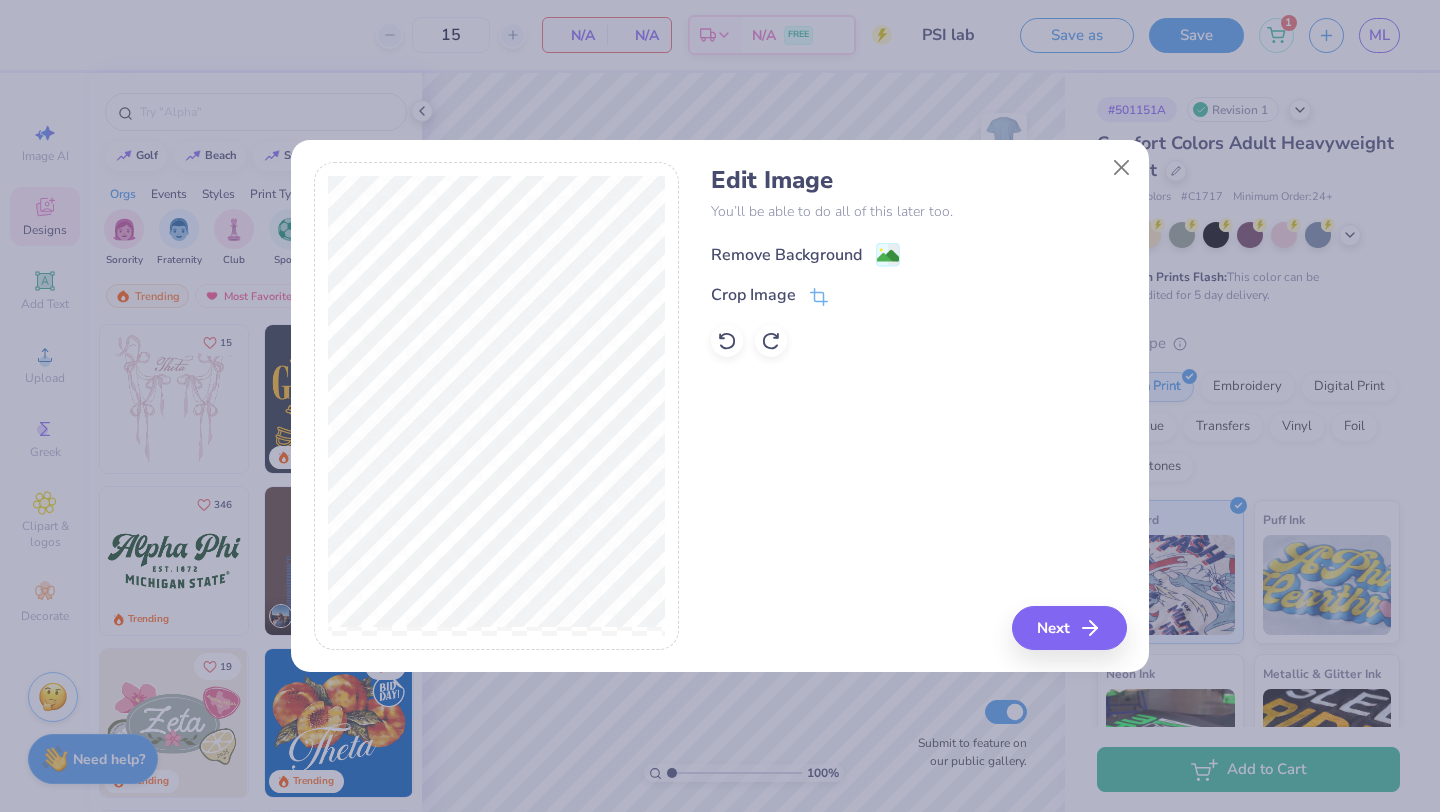 click 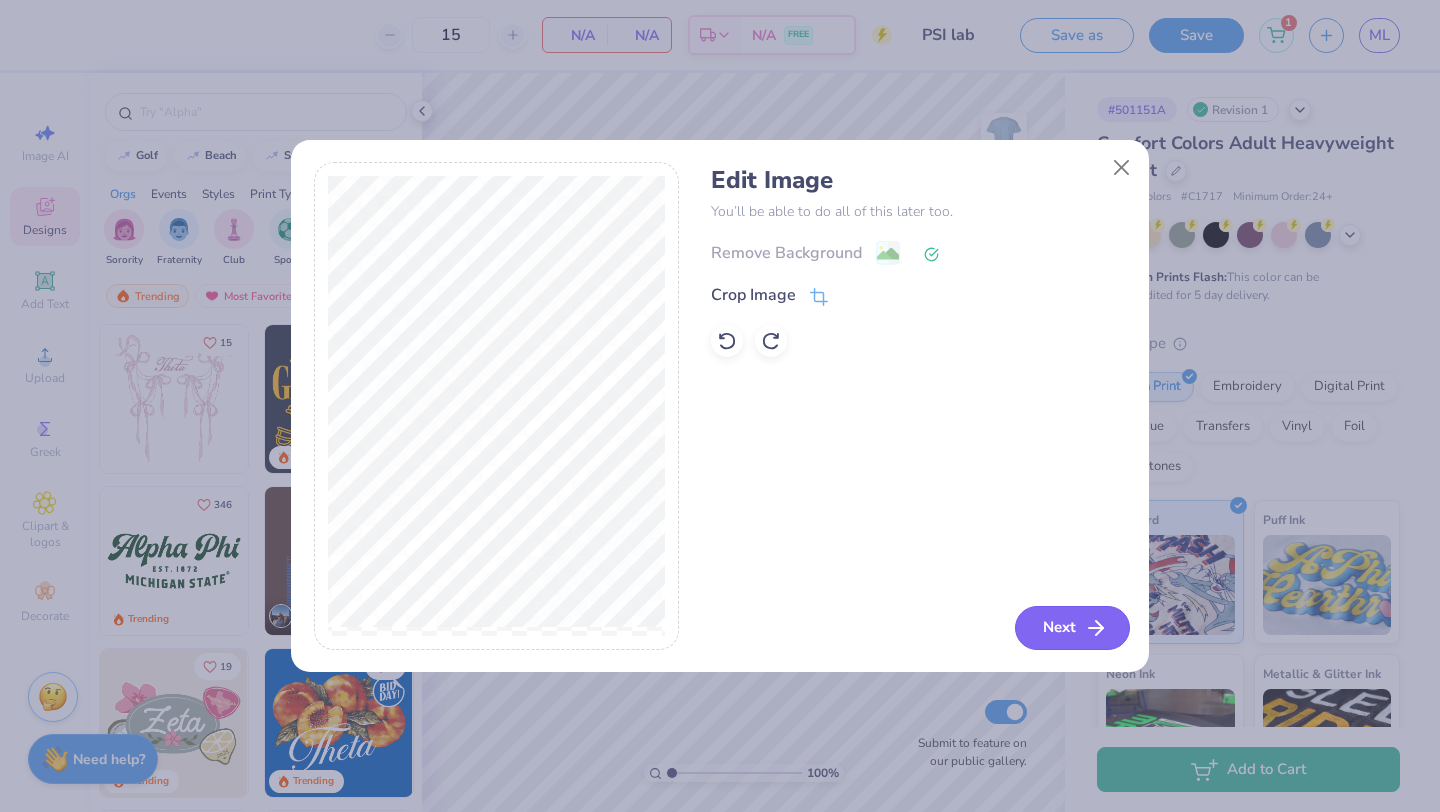 click on "Next" at bounding box center (1072, 628) 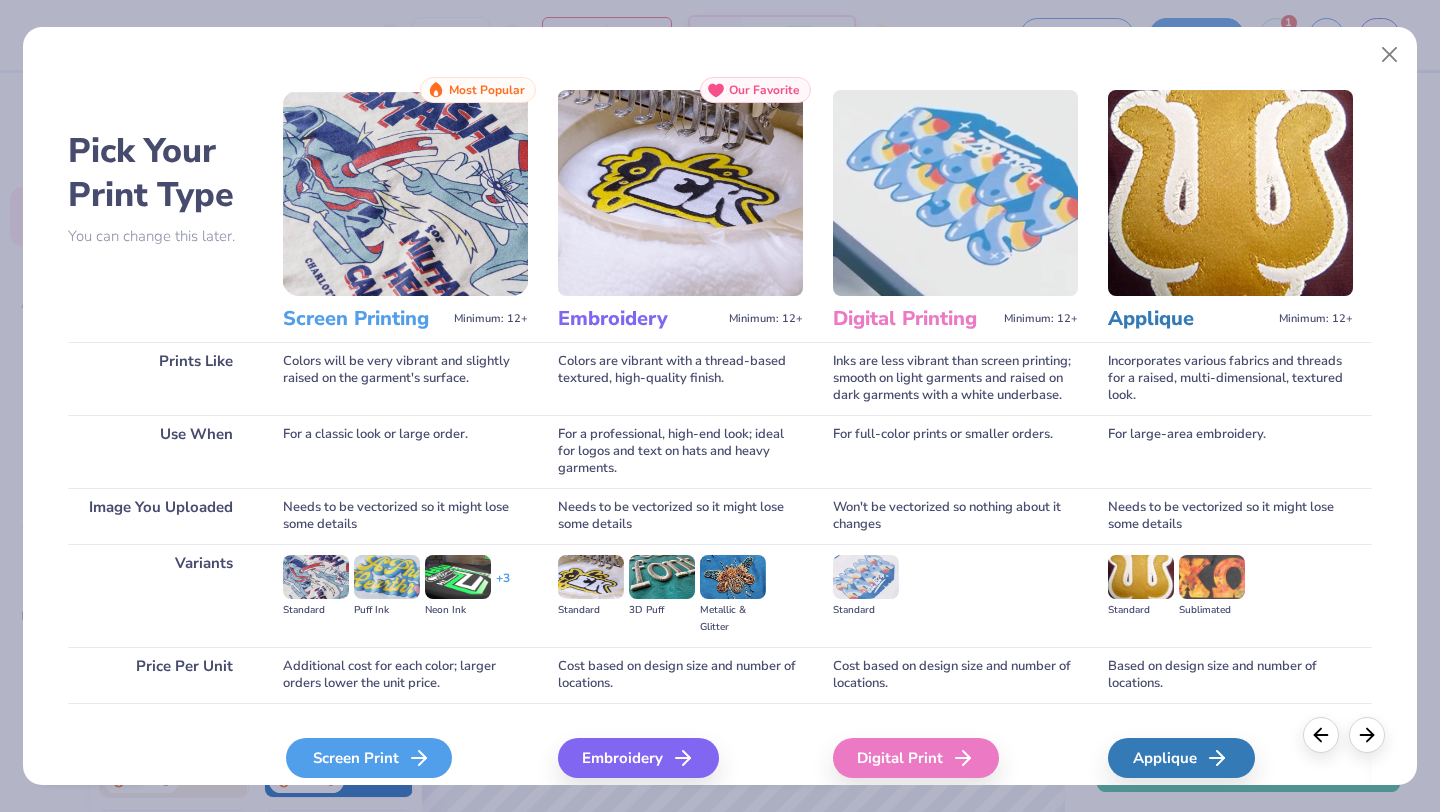 click on "Screen Print" at bounding box center [369, 758] 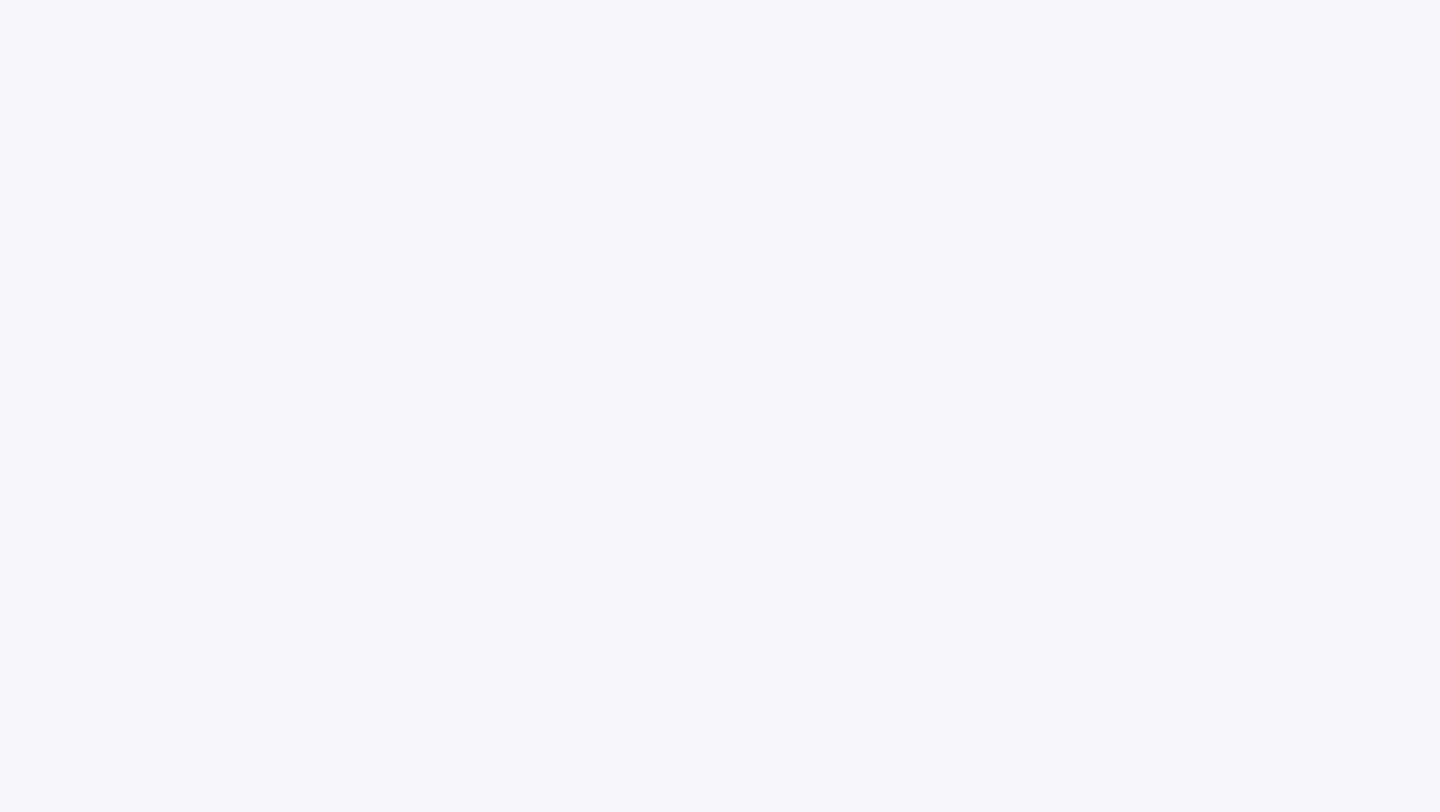 click at bounding box center (720, 406) 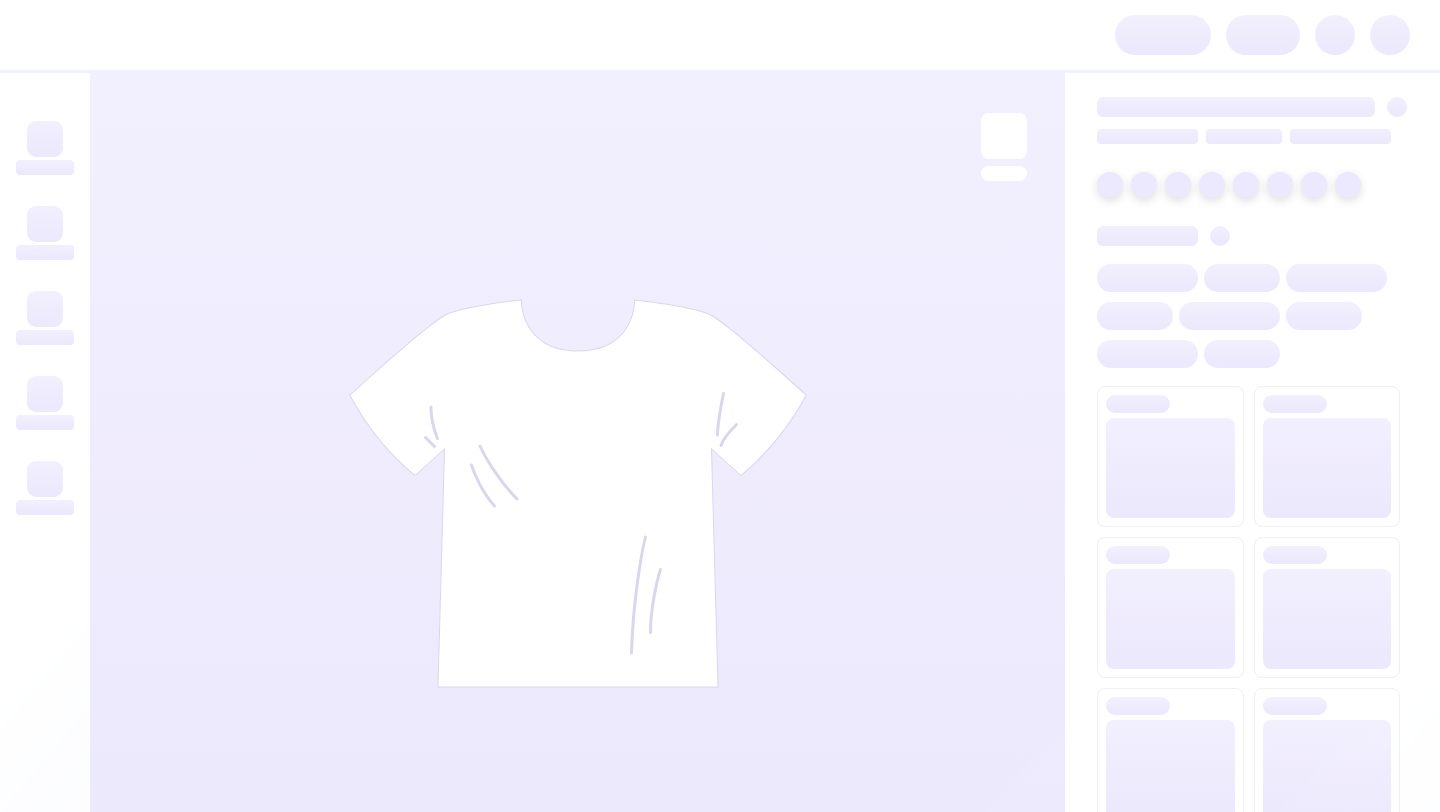 scroll, scrollTop: 0, scrollLeft: 0, axis: both 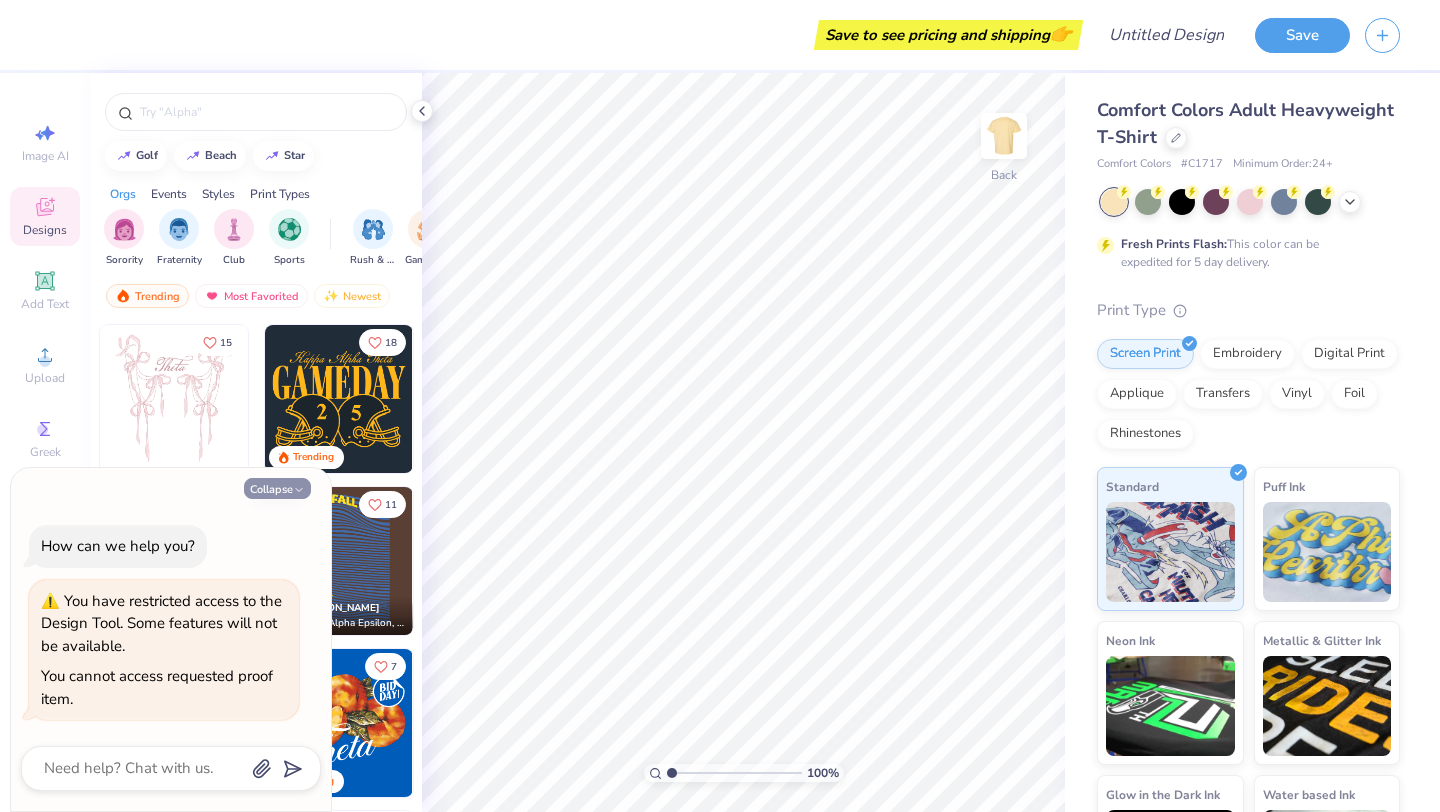 click on "Collapse" at bounding box center [277, 488] 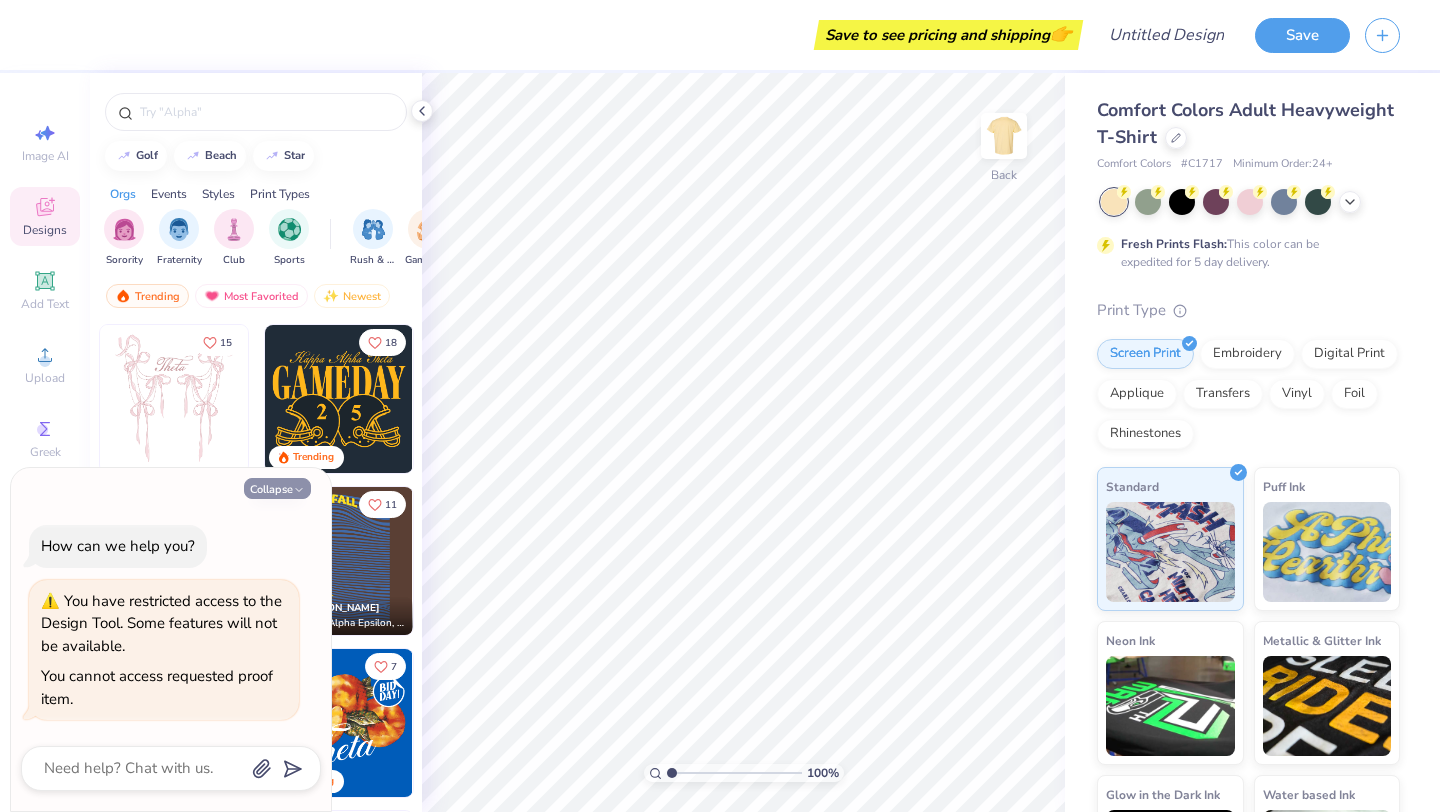 type on "x" 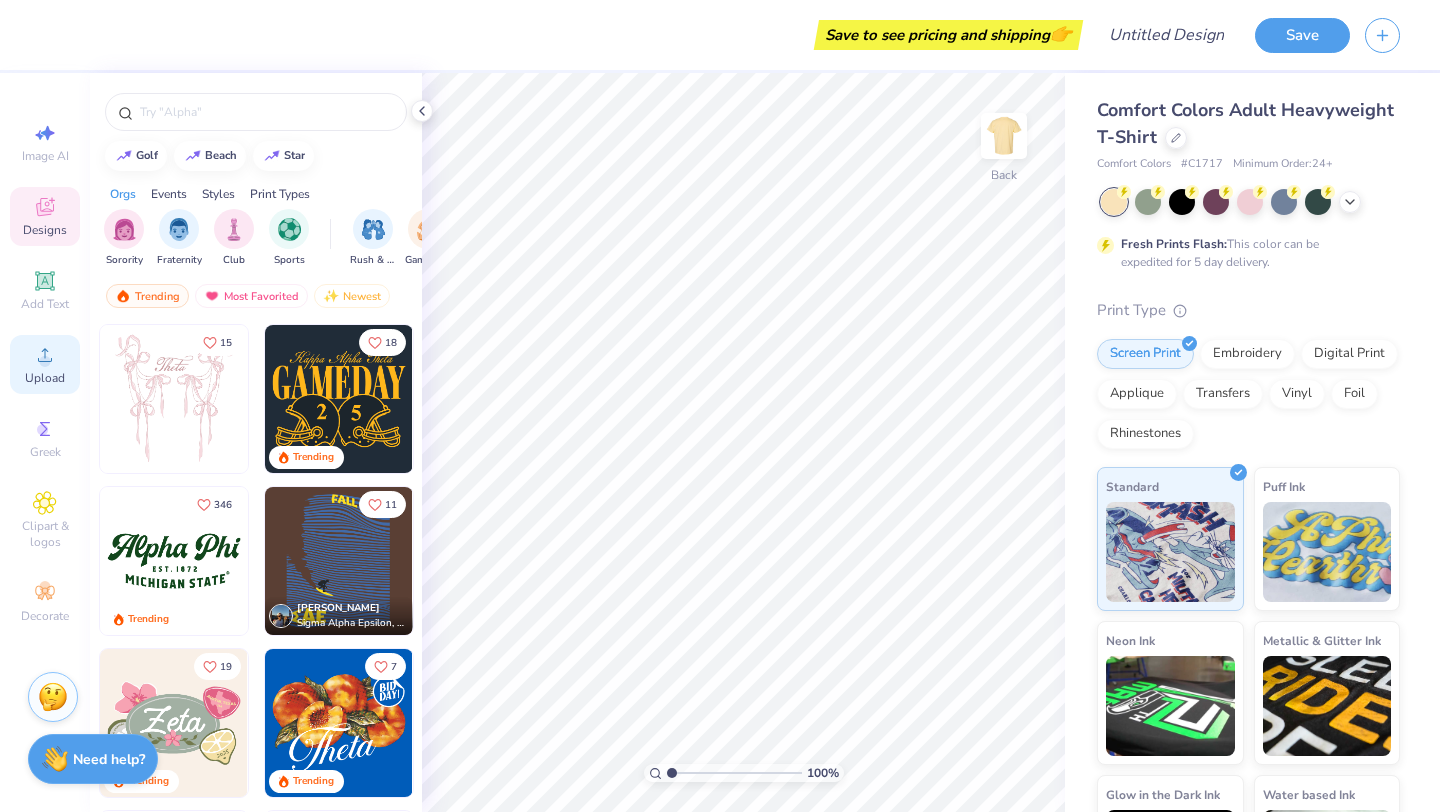 click on "Upload" at bounding box center (45, 364) 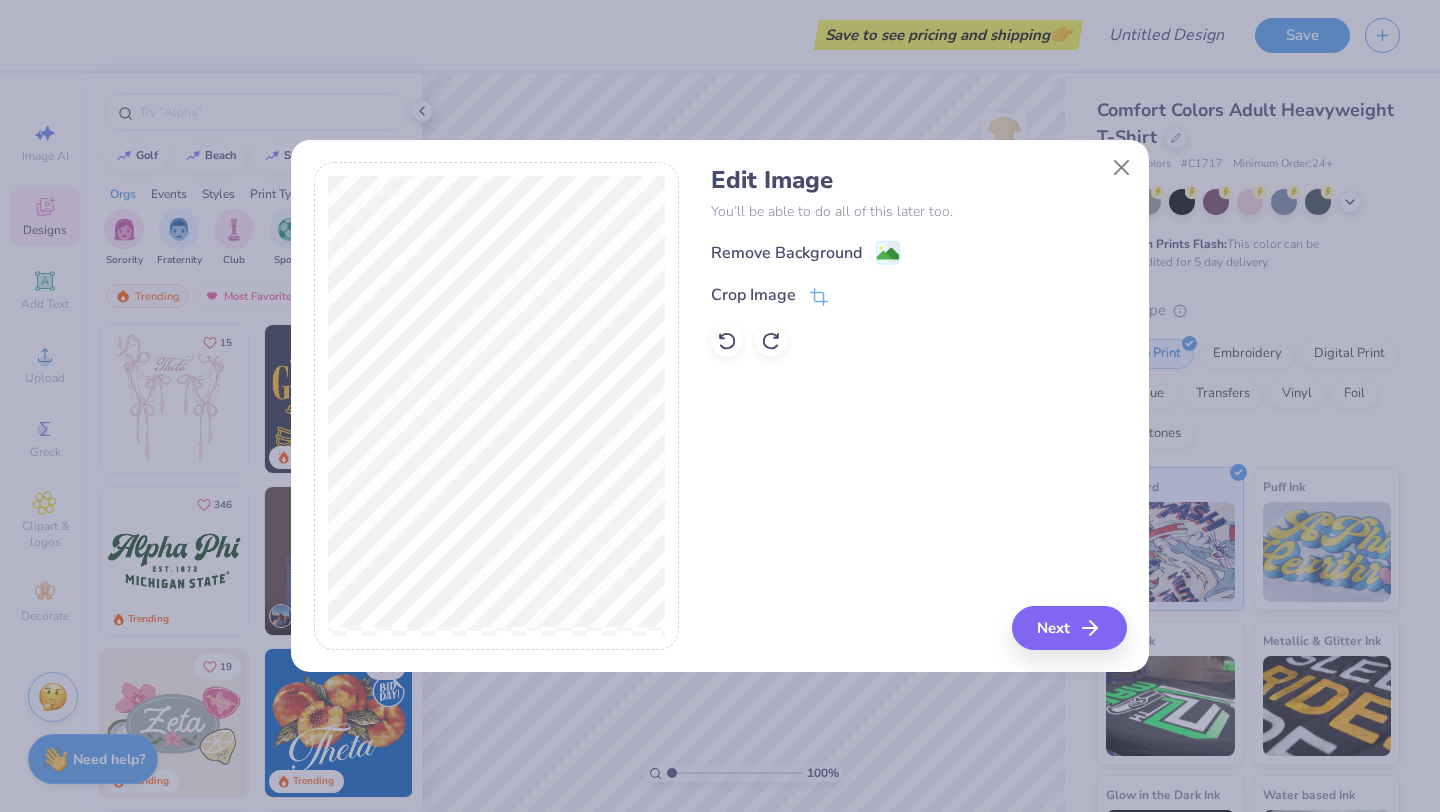 click on "Edit Image You’ll be able to do all of this later too. Remove Background Crop Image" at bounding box center (918, 261) 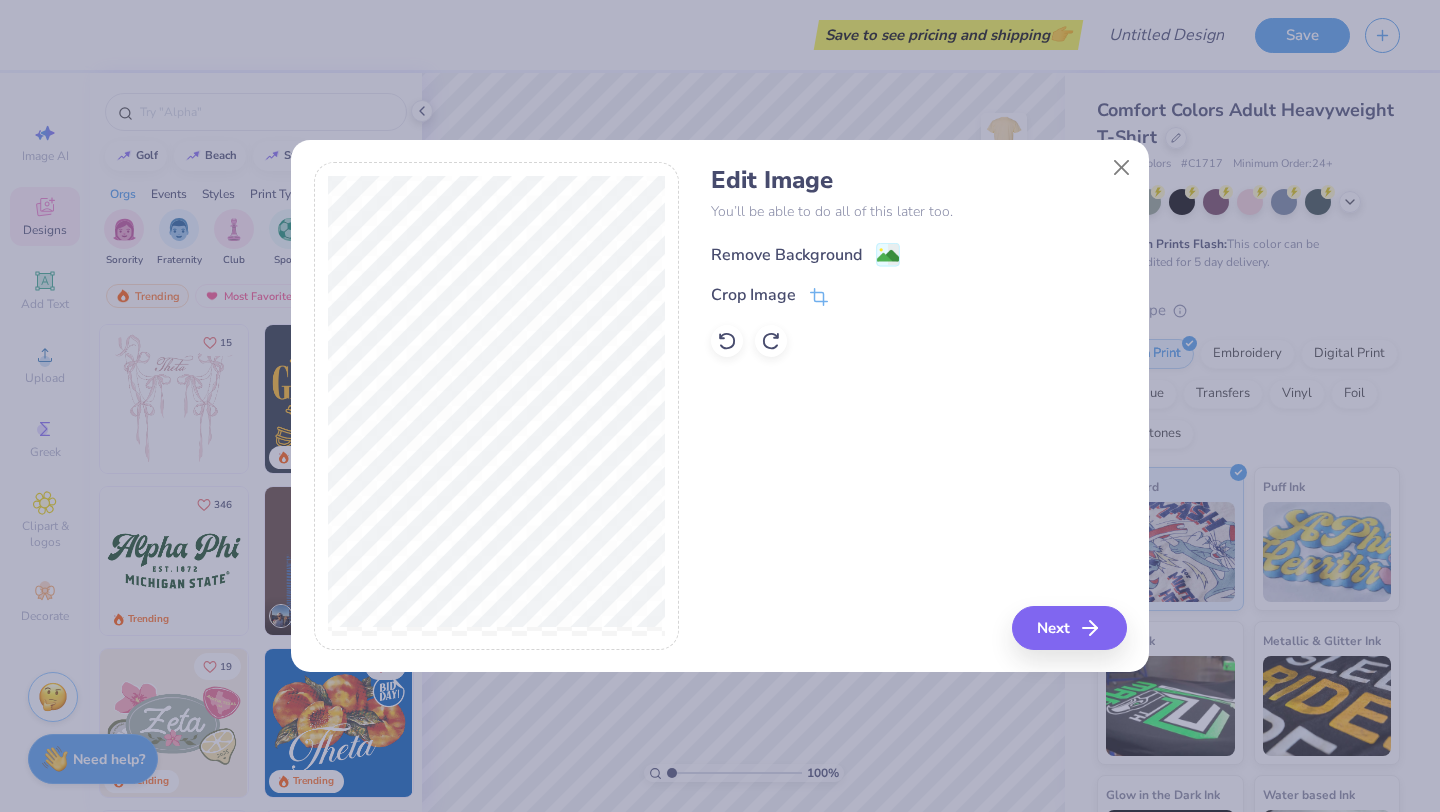 click 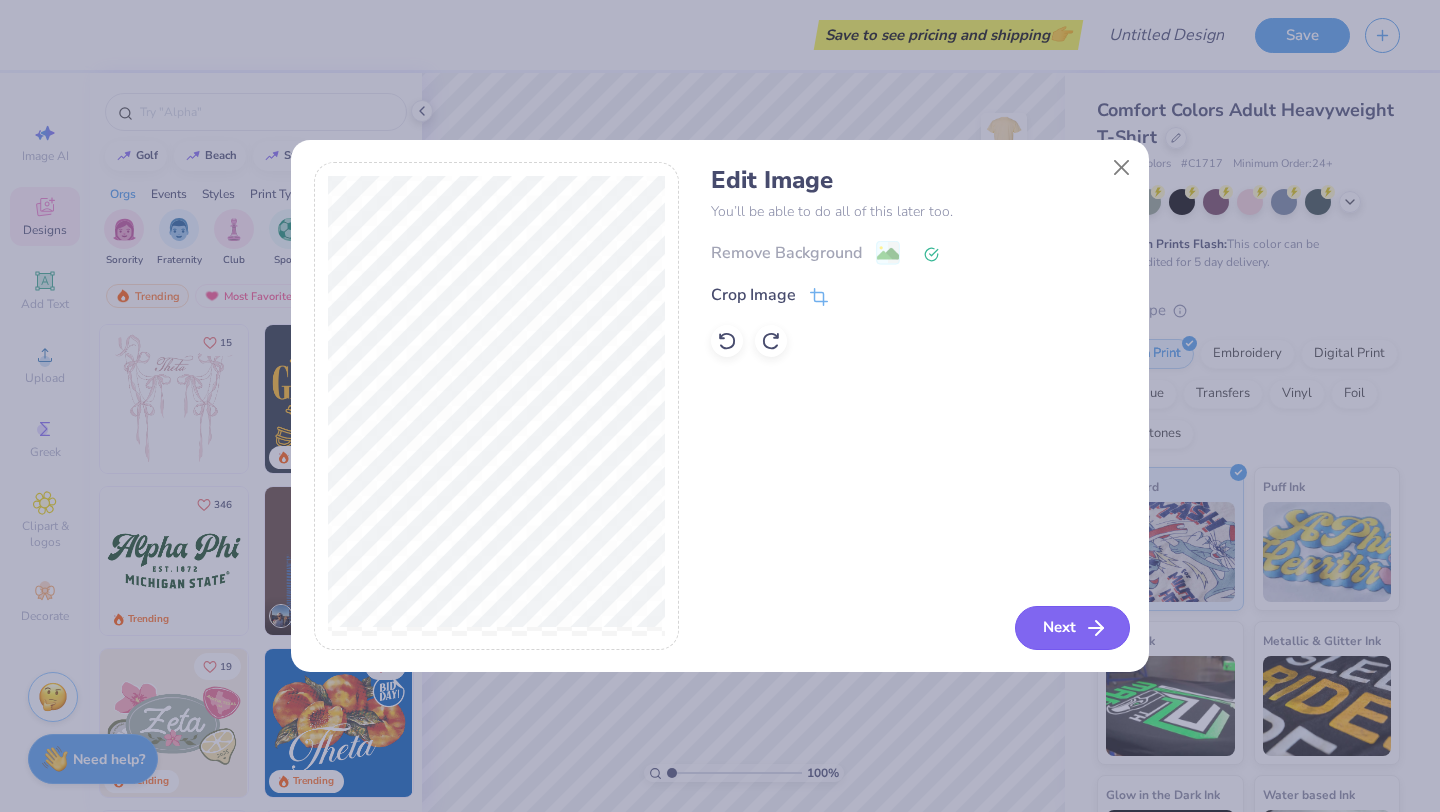 click on "Next" at bounding box center (1072, 628) 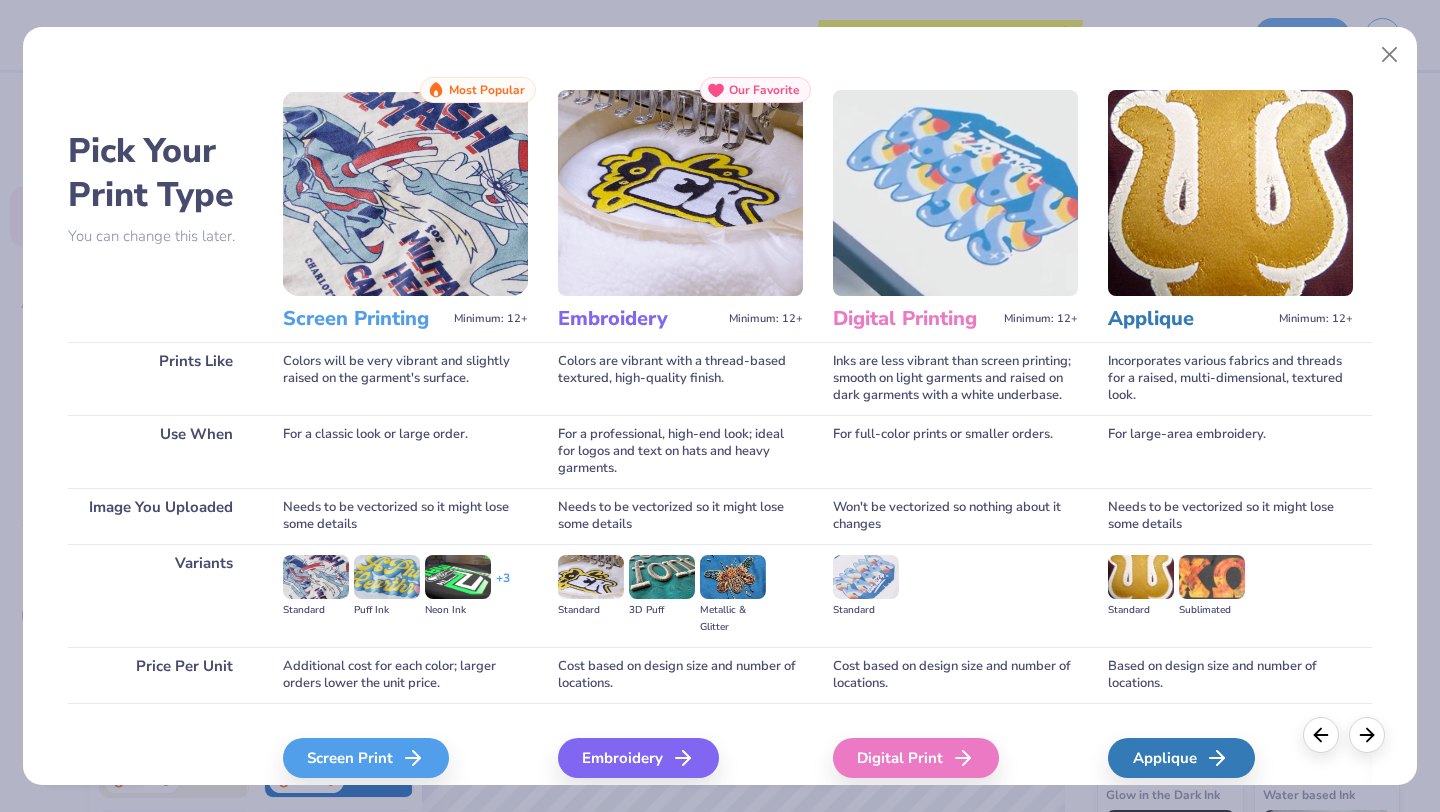 click on "Screen Print We'll vectorize your image." at bounding box center (405, 768) 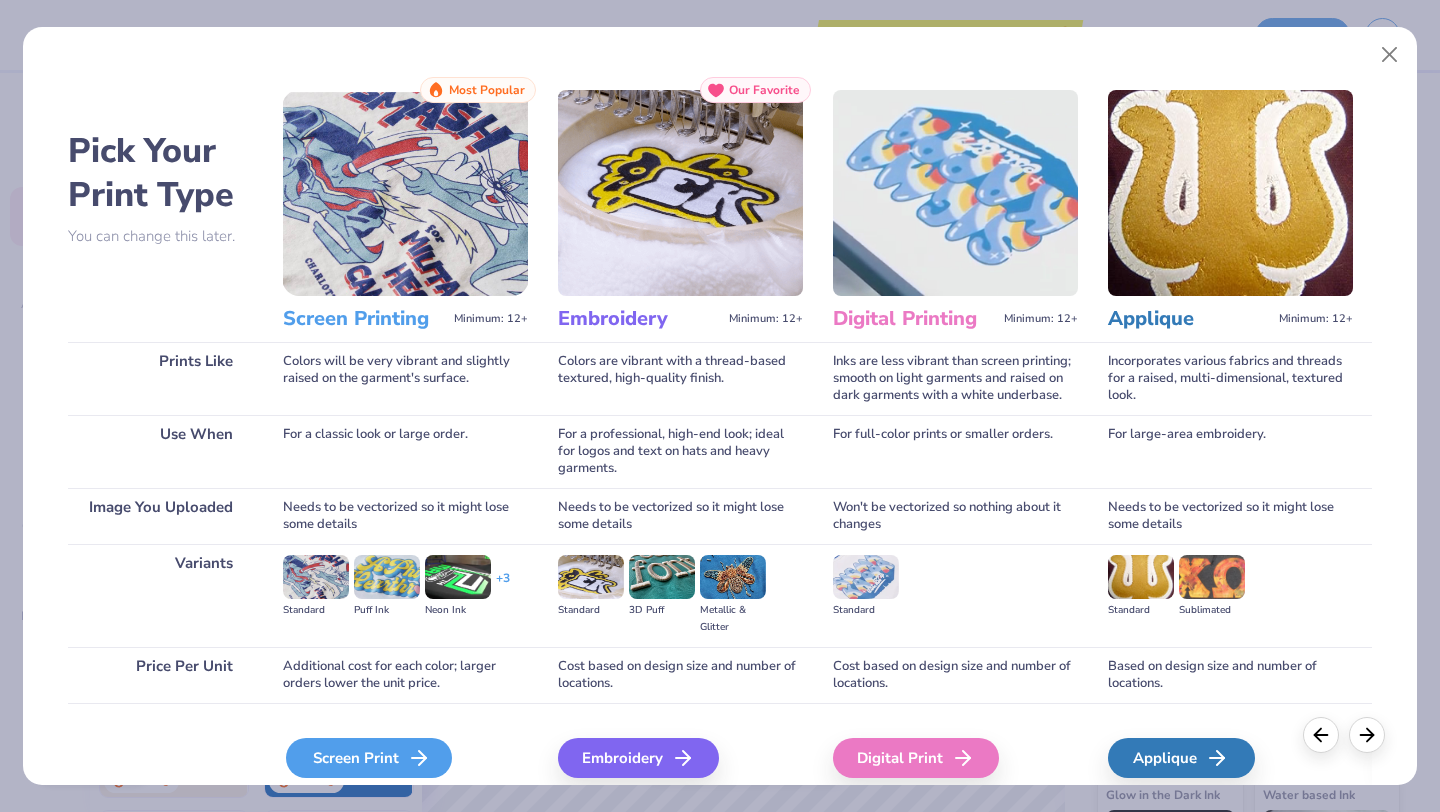 click on "Screen Print" at bounding box center [369, 758] 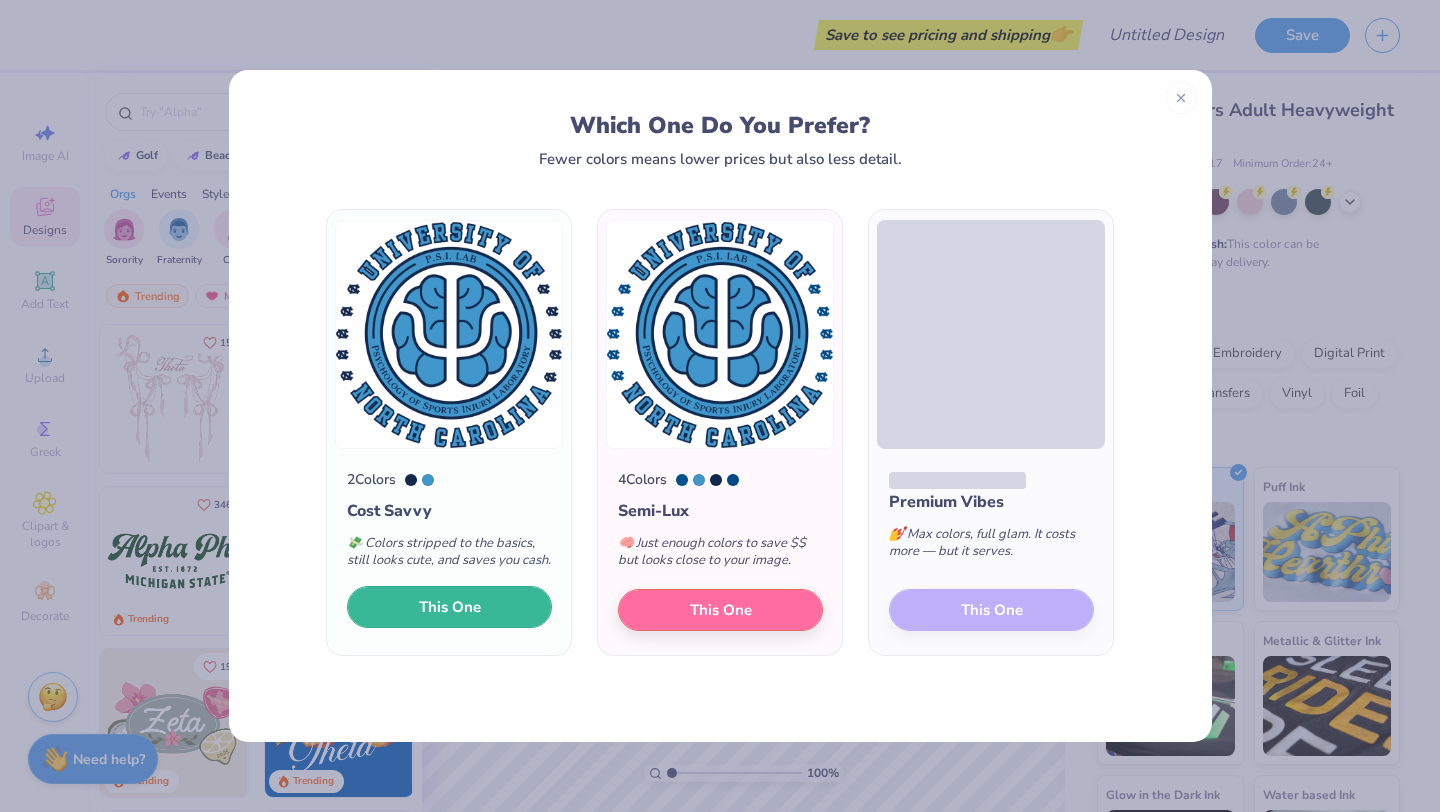 click on "This One" at bounding box center [450, 607] 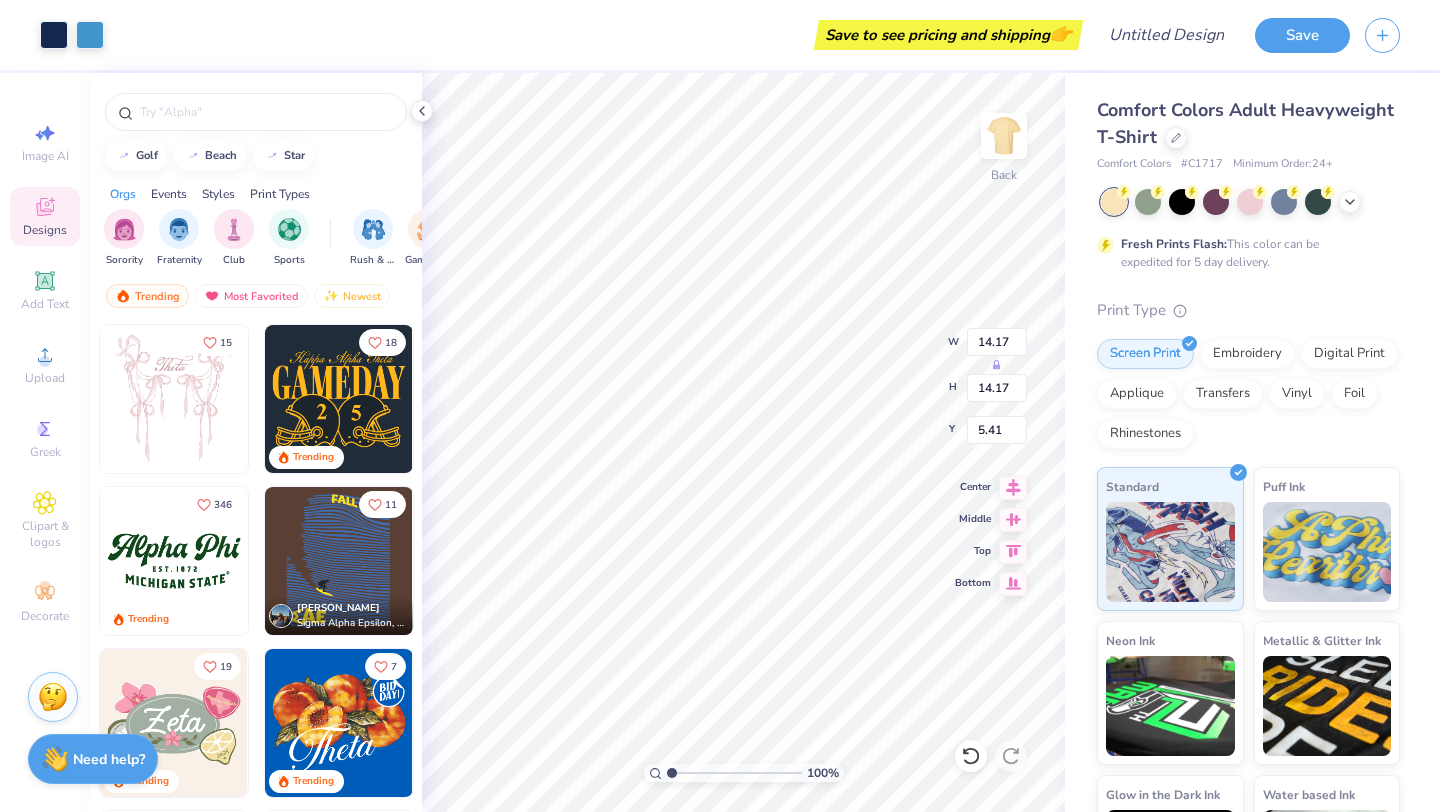 type on "9.04" 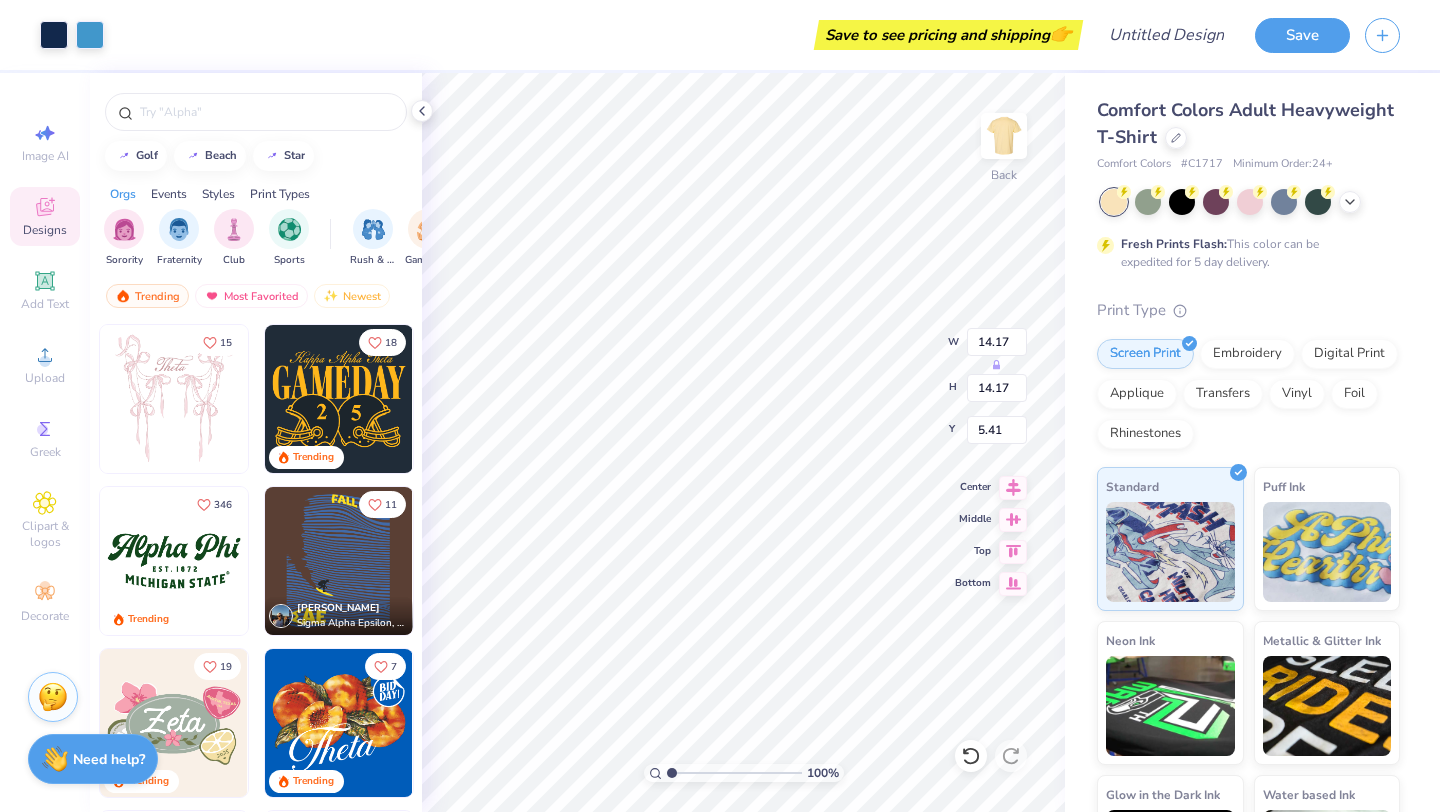 type on "9.04" 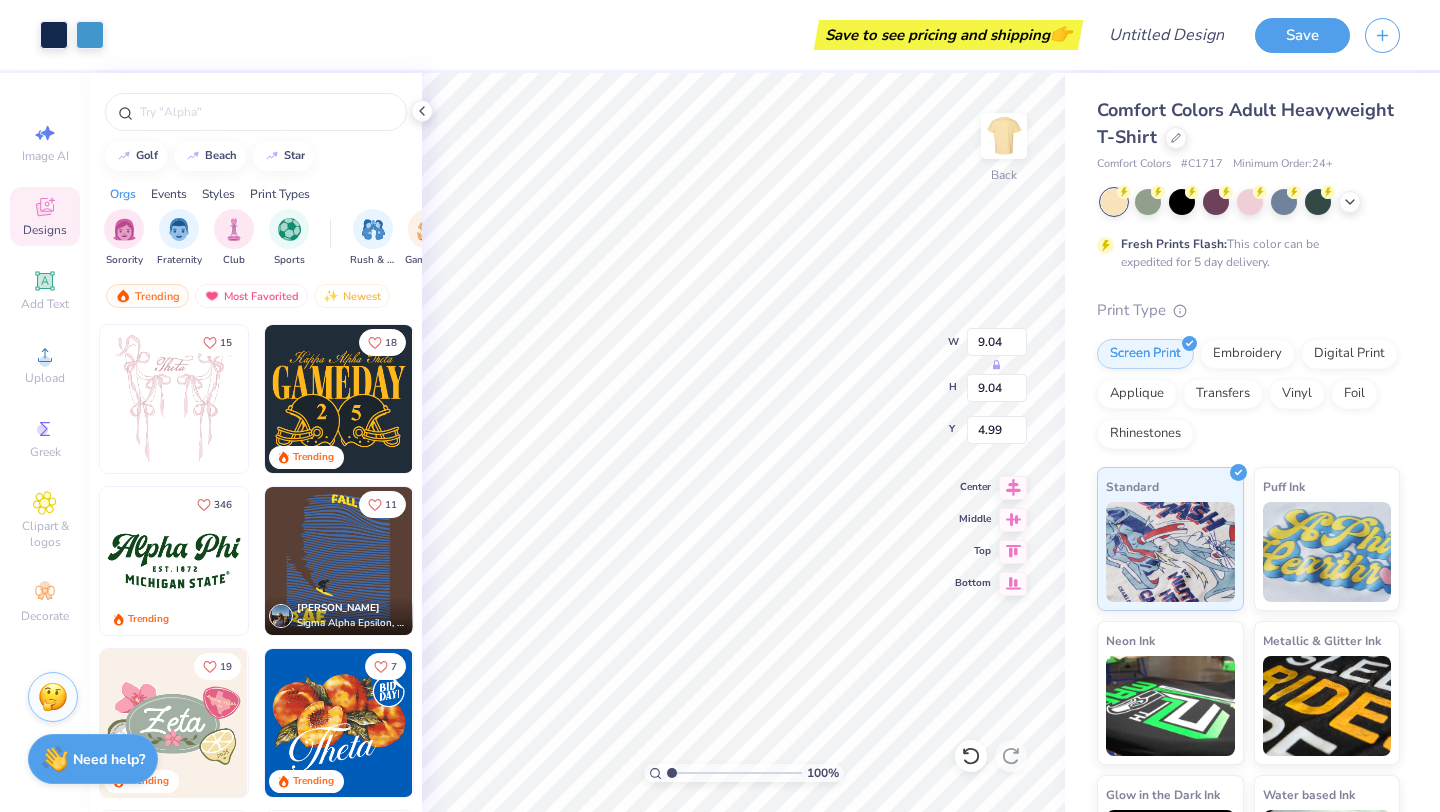 type on "3.46" 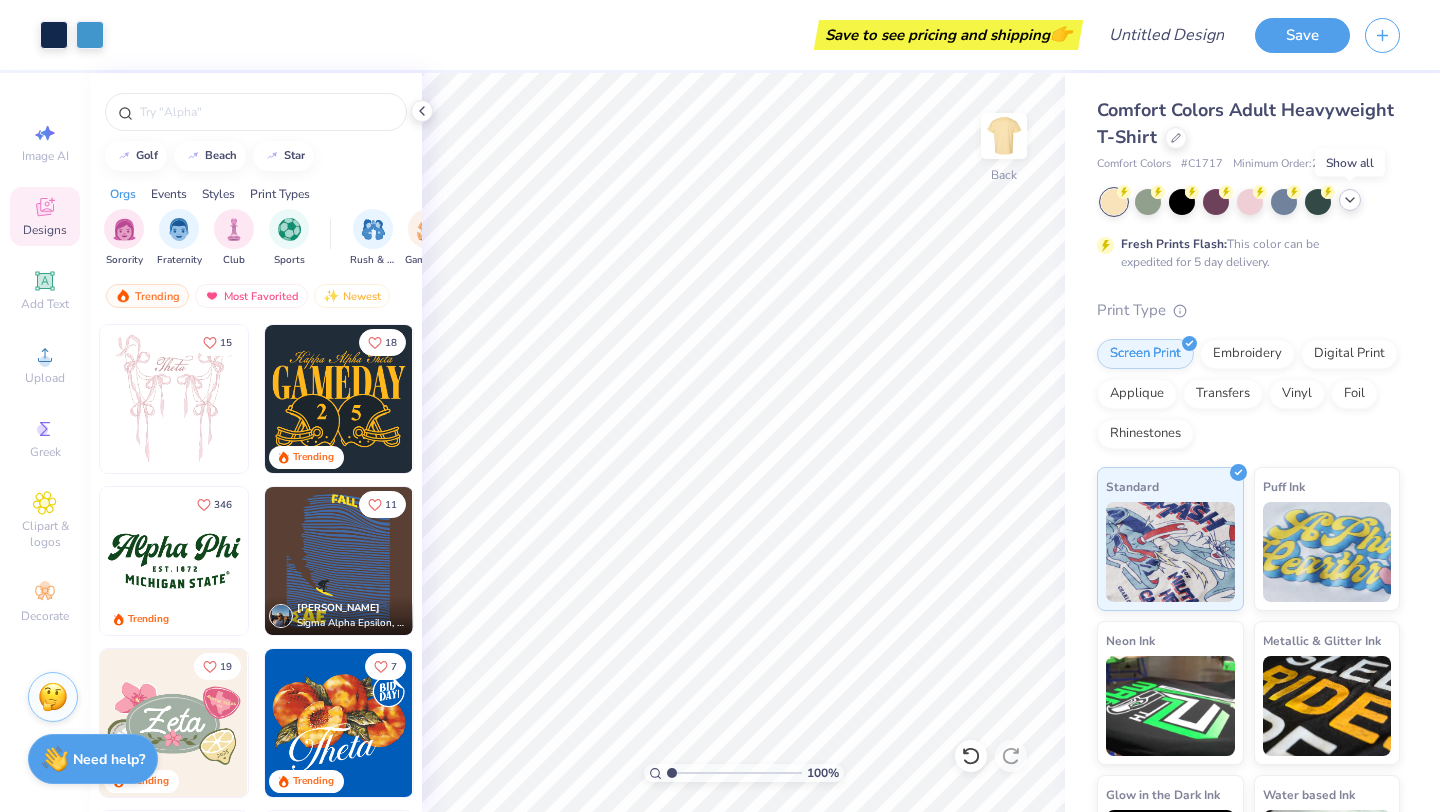 click at bounding box center (1350, 200) 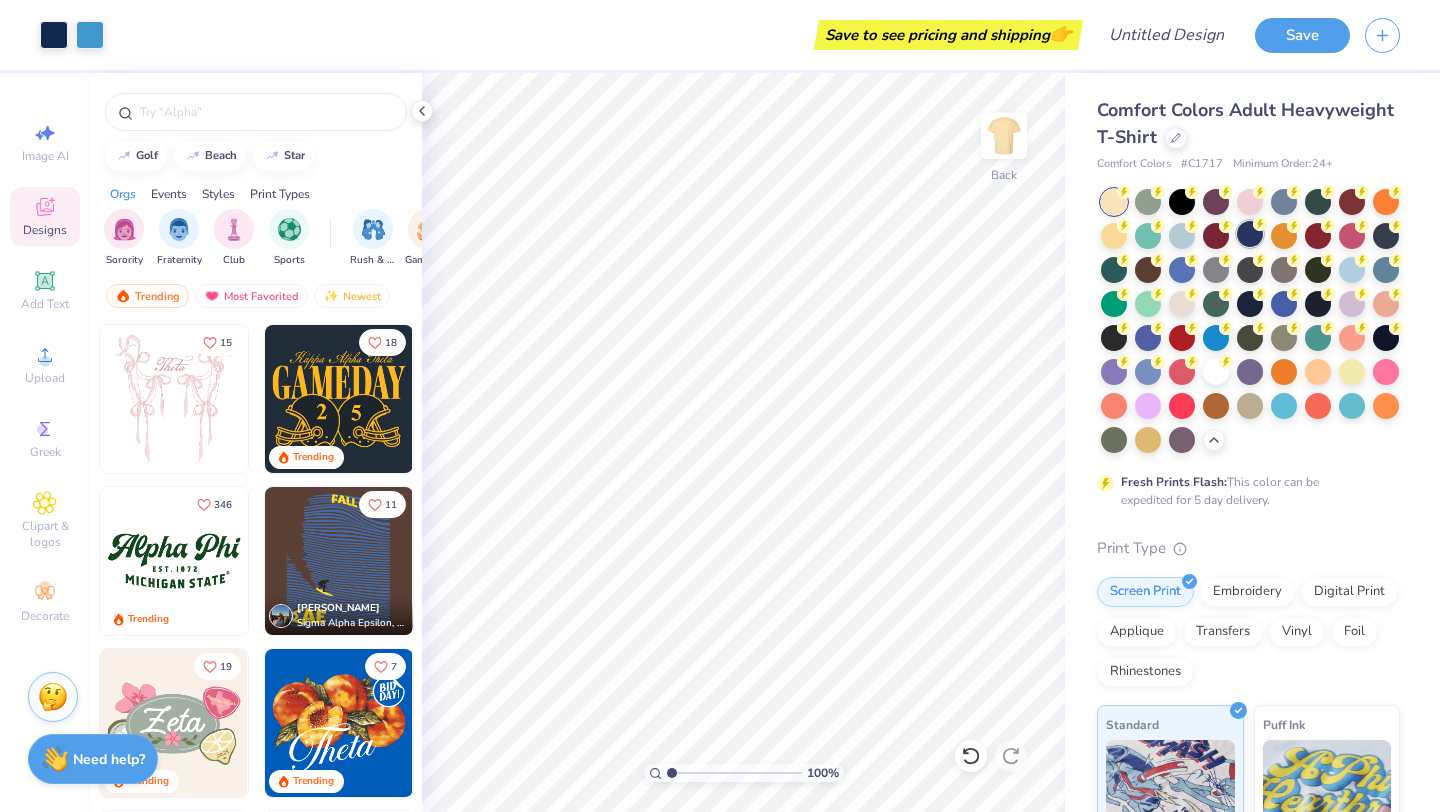 click at bounding box center [1250, 234] 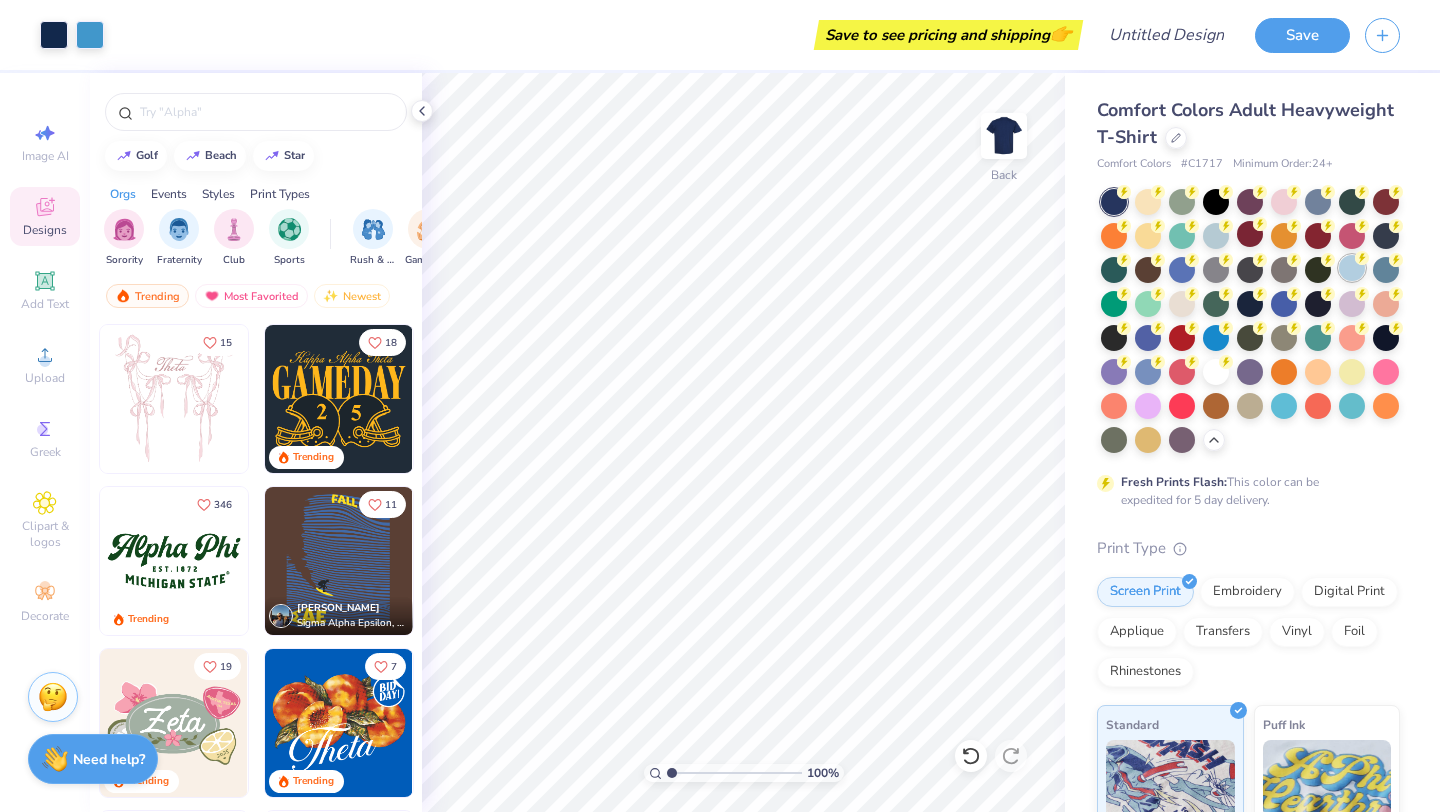 click at bounding box center [1352, 268] 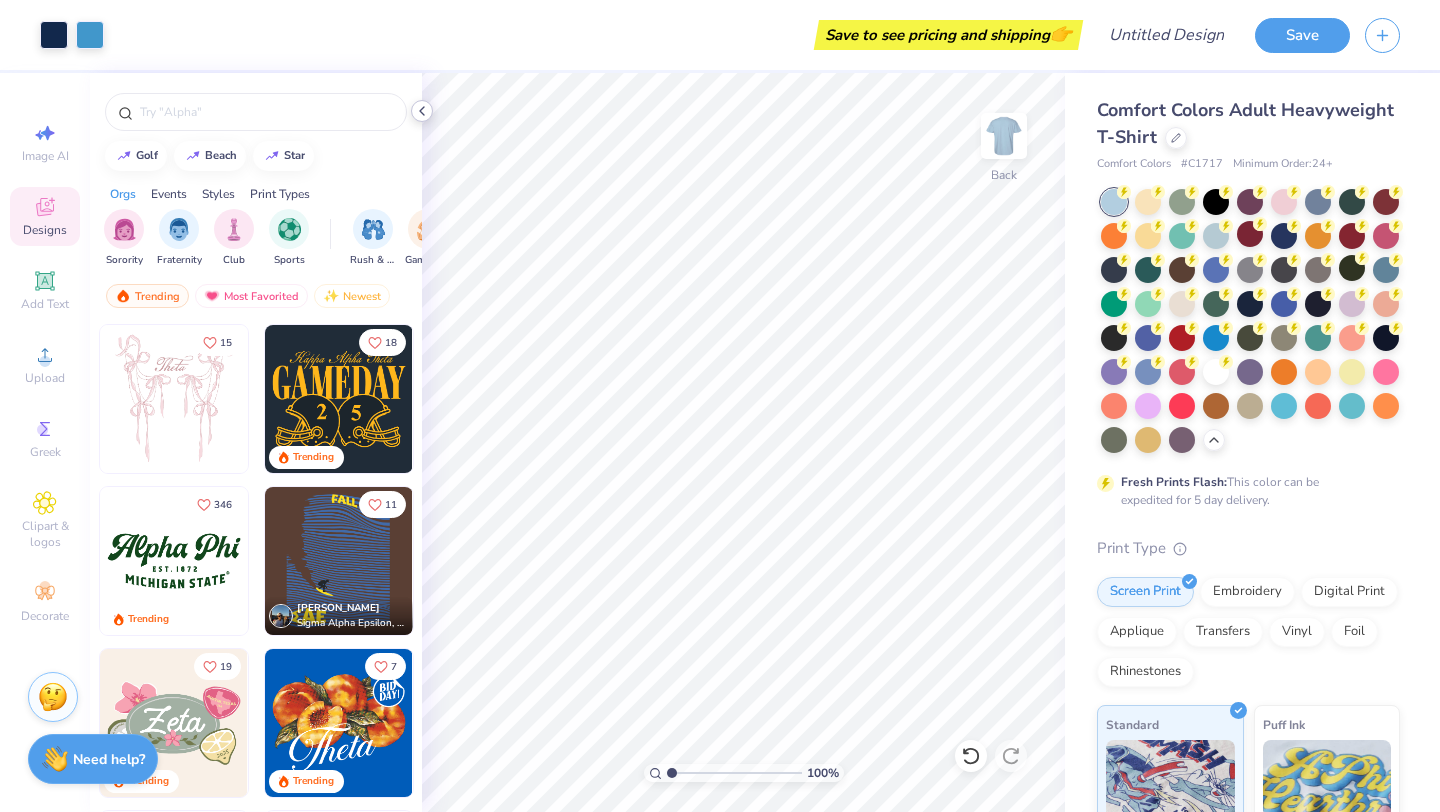 click 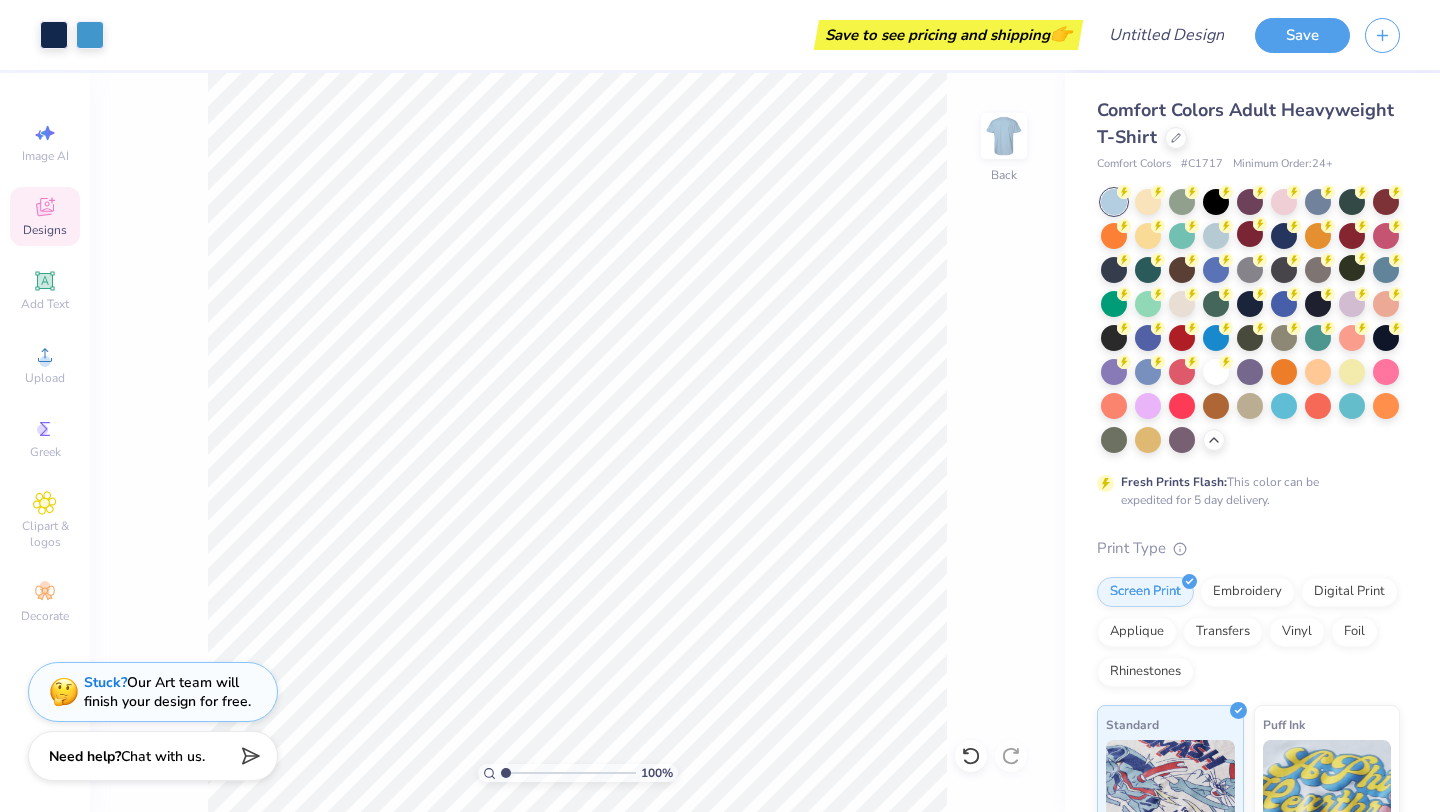 click on "Chat with us." at bounding box center [163, 756] 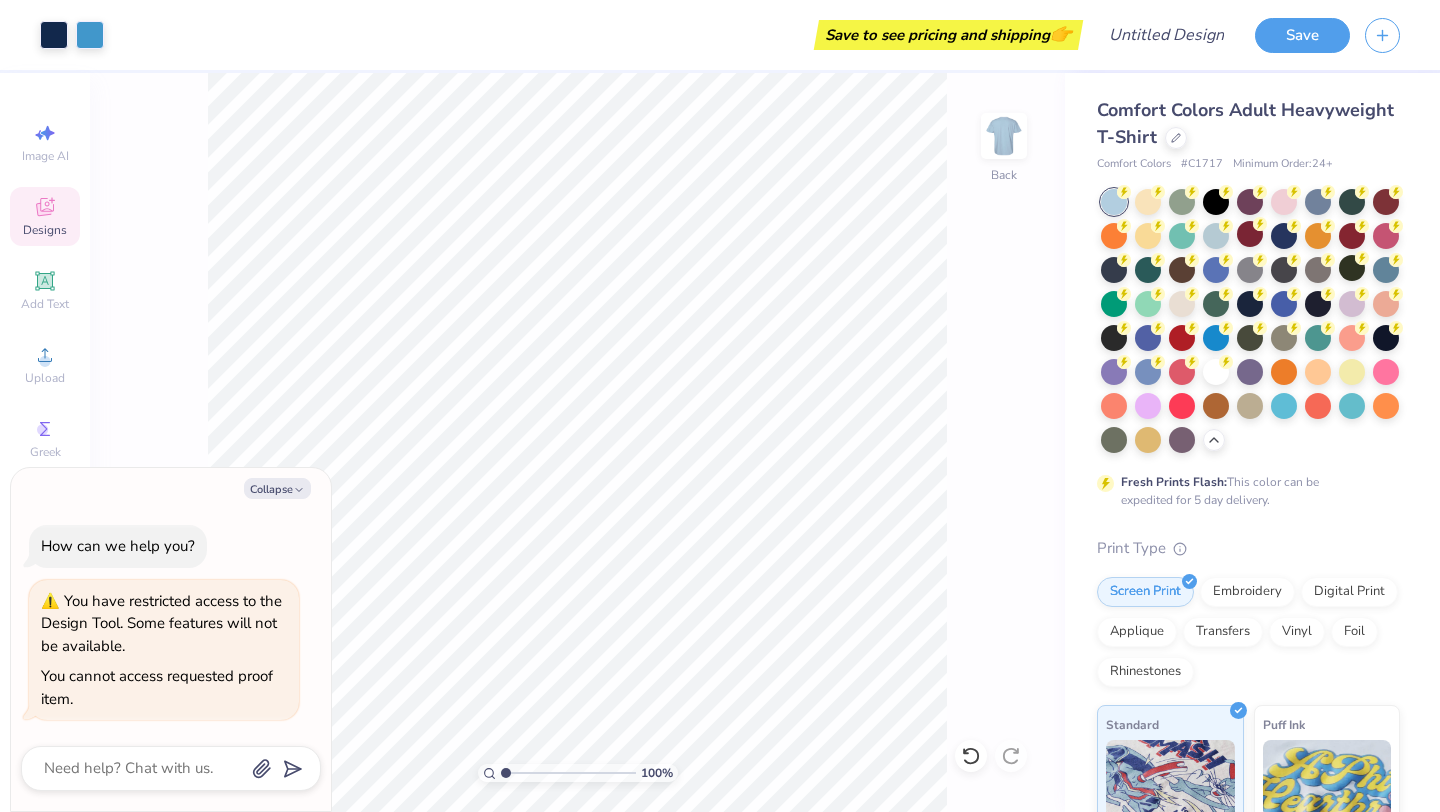 click on "How can we help you? You have restricted access to the Design Tool. Some features will not be available. You cannot access requested proof item." at bounding box center (171, 622) 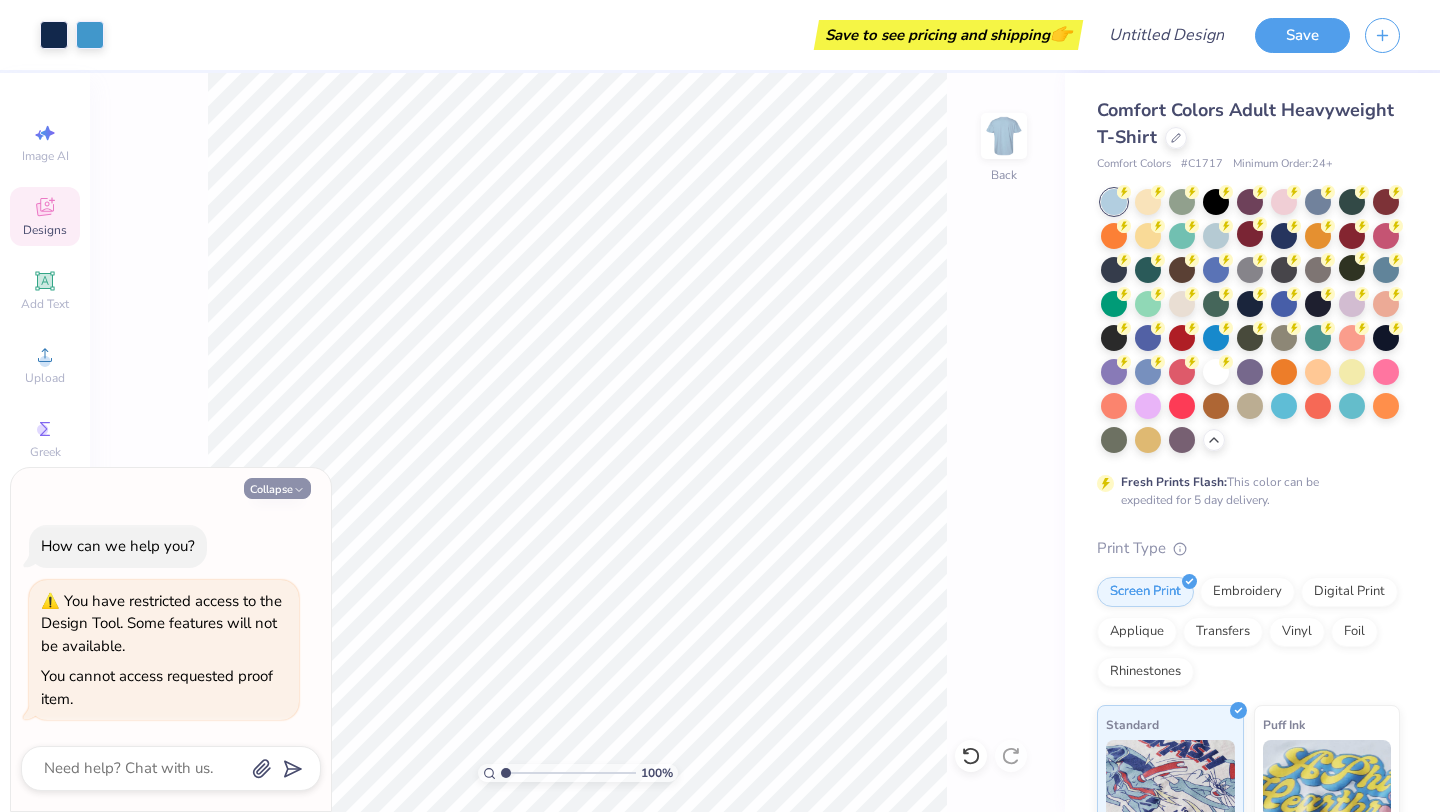 click on "Collapse" at bounding box center (277, 488) 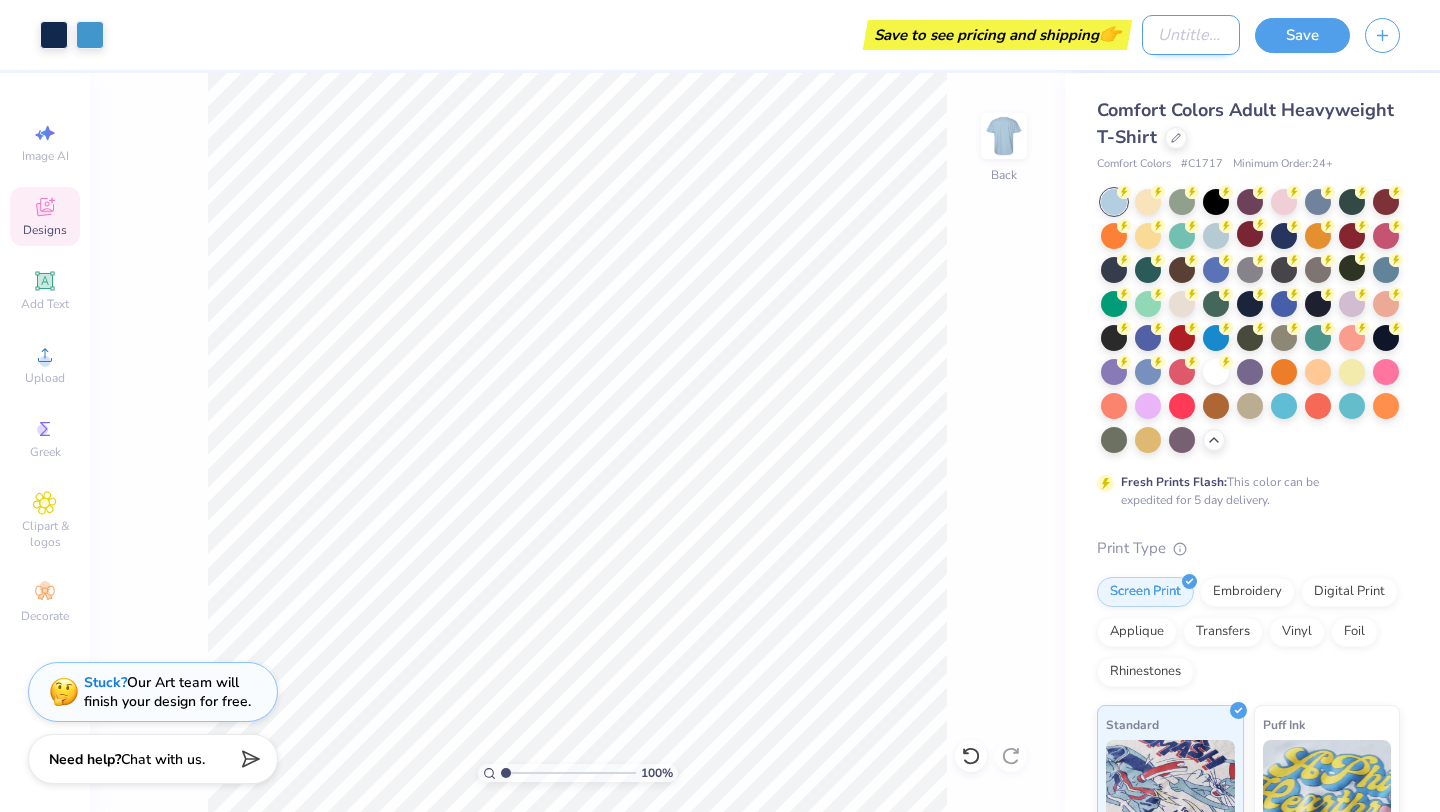 click on "Design Title" at bounding box center [1191, 35] 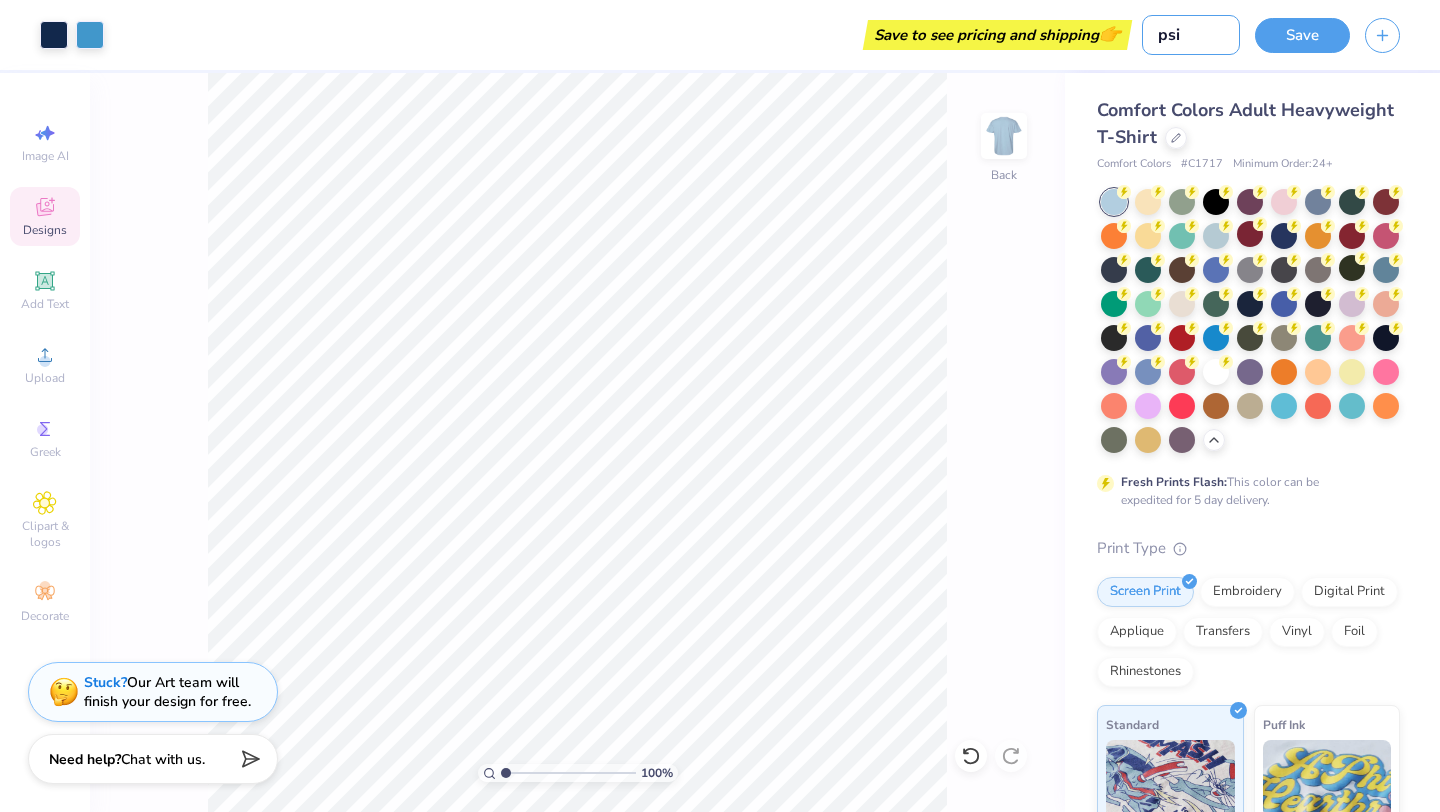 type on "psi" 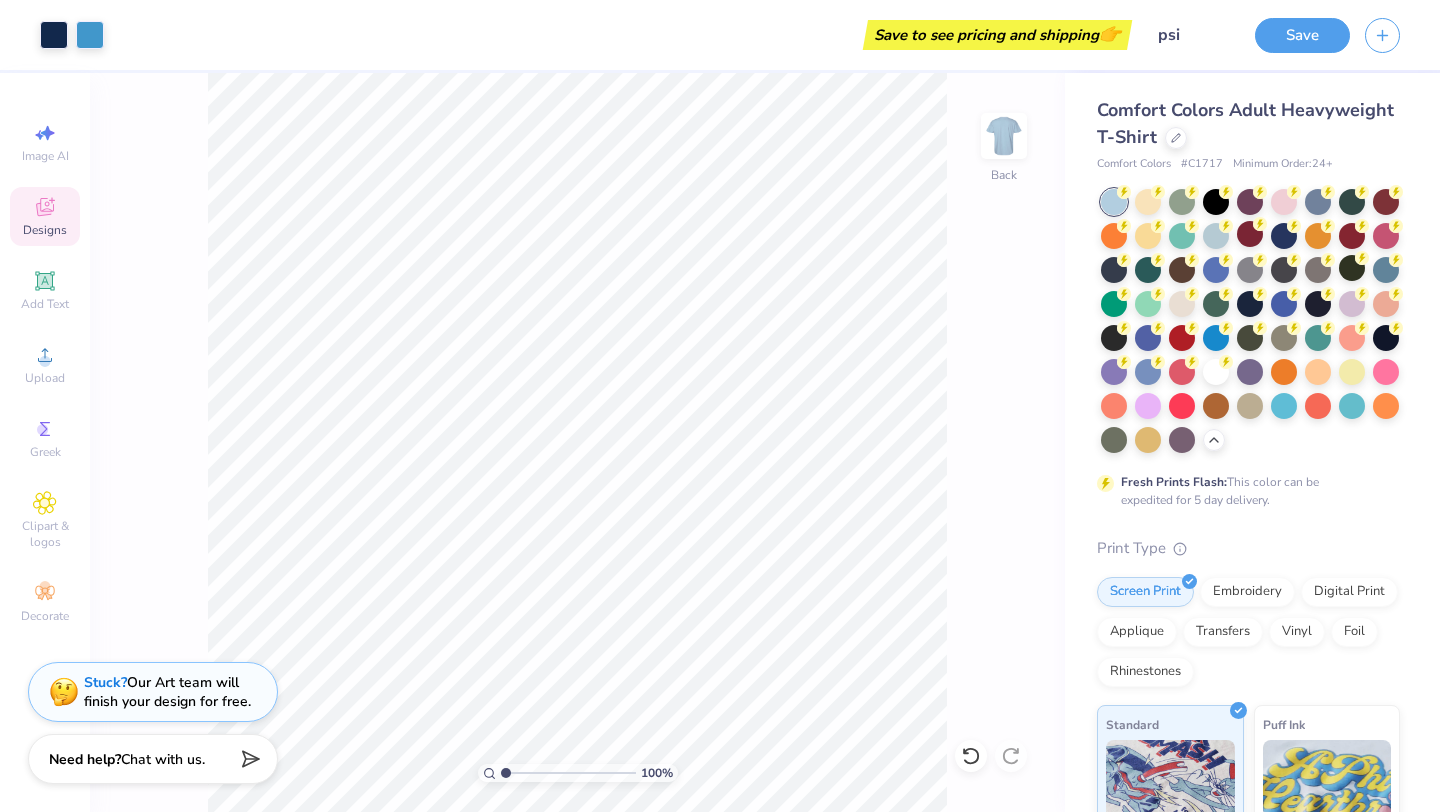 click on "Comfort Colors Adult Heavyweight T-Shirt Comfort Colors # C1717 Minimum Order:  24 +   Fresh Prints Flash:  This color can be expedited for 5 day delivery. Print Type Screen Print Embroidery Digital Print Applique Transfers Vinyl Foil Rhinestones Standard Puff Ink Neon Ink Metallic & Glitter Ink Glow in the Dark Ink Water based Ink" at bounding box center (1252, 615) 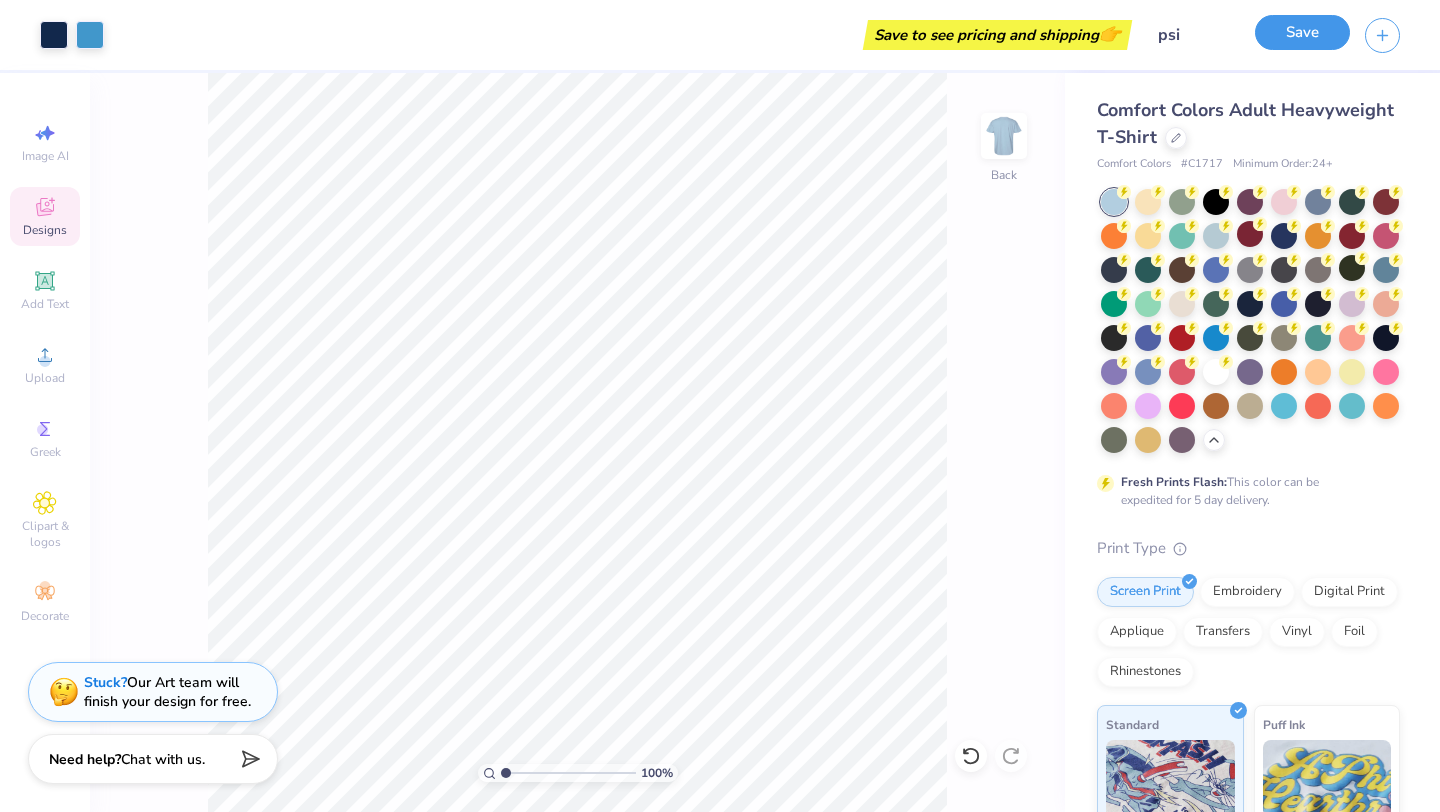 click on "Save" at bounding box center (1302, 32) 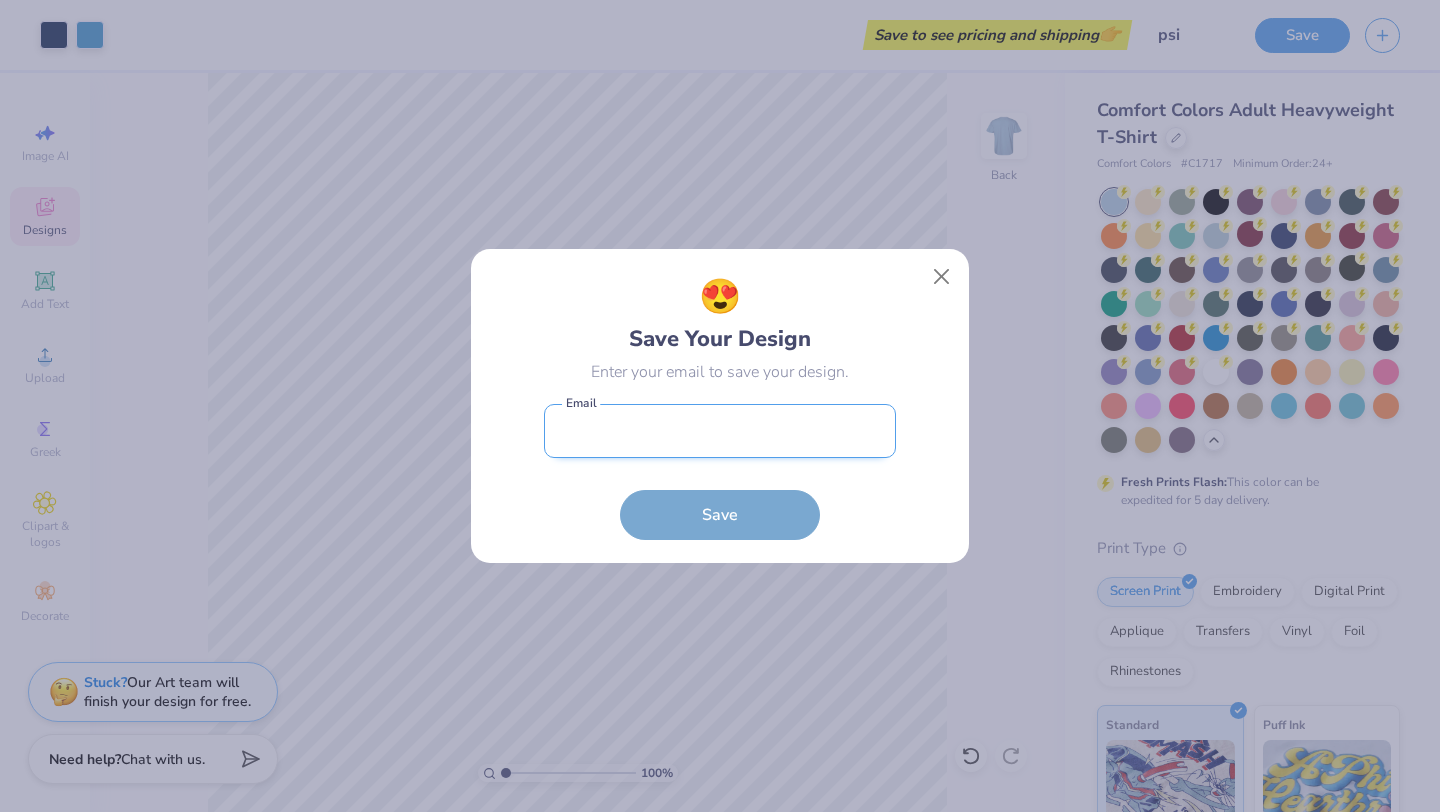 click at bounding box center [720, 431] 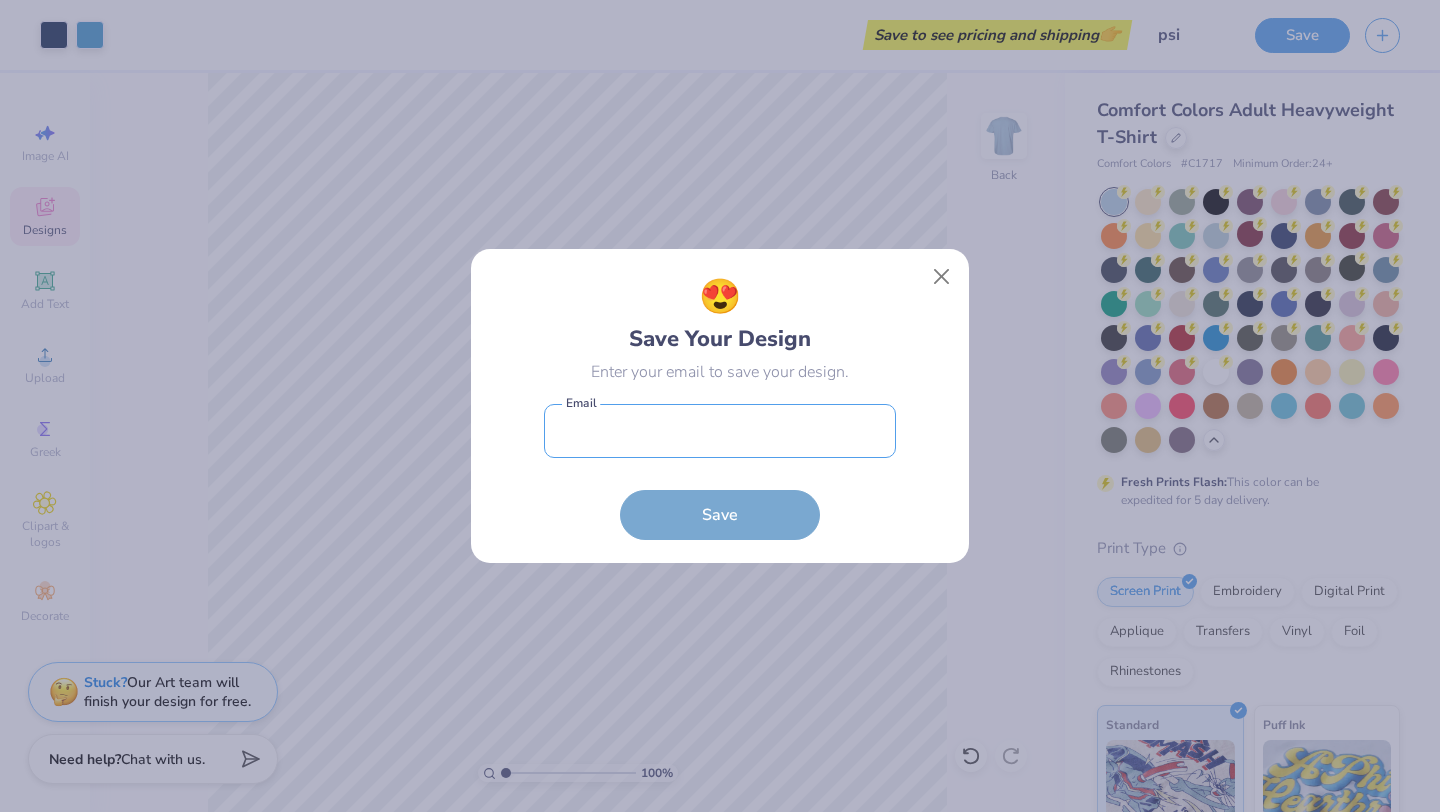 type on "[EMAIL_ADDRESS][DOMAIN_NAME]" 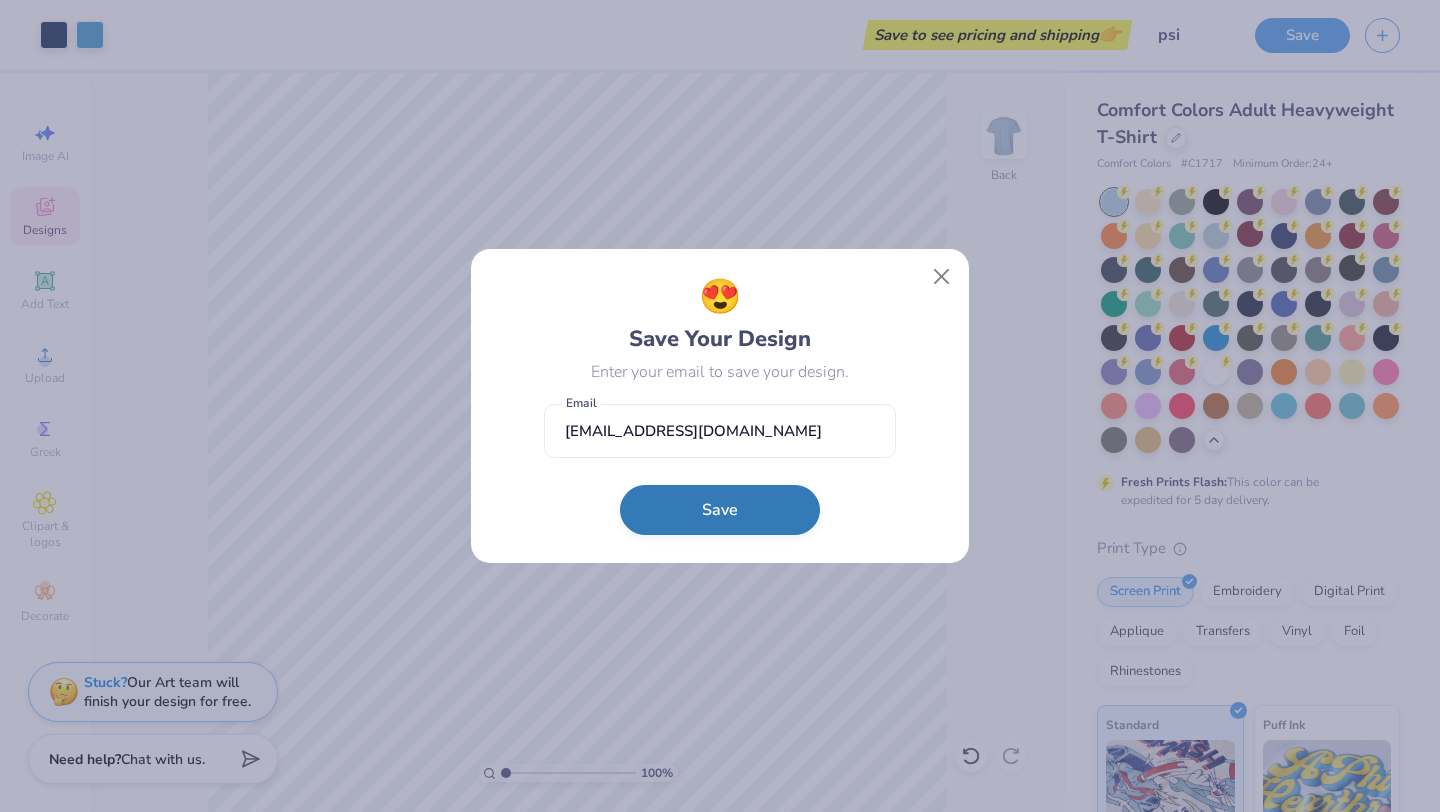 click on "Save" at bounding box center [720, 510] 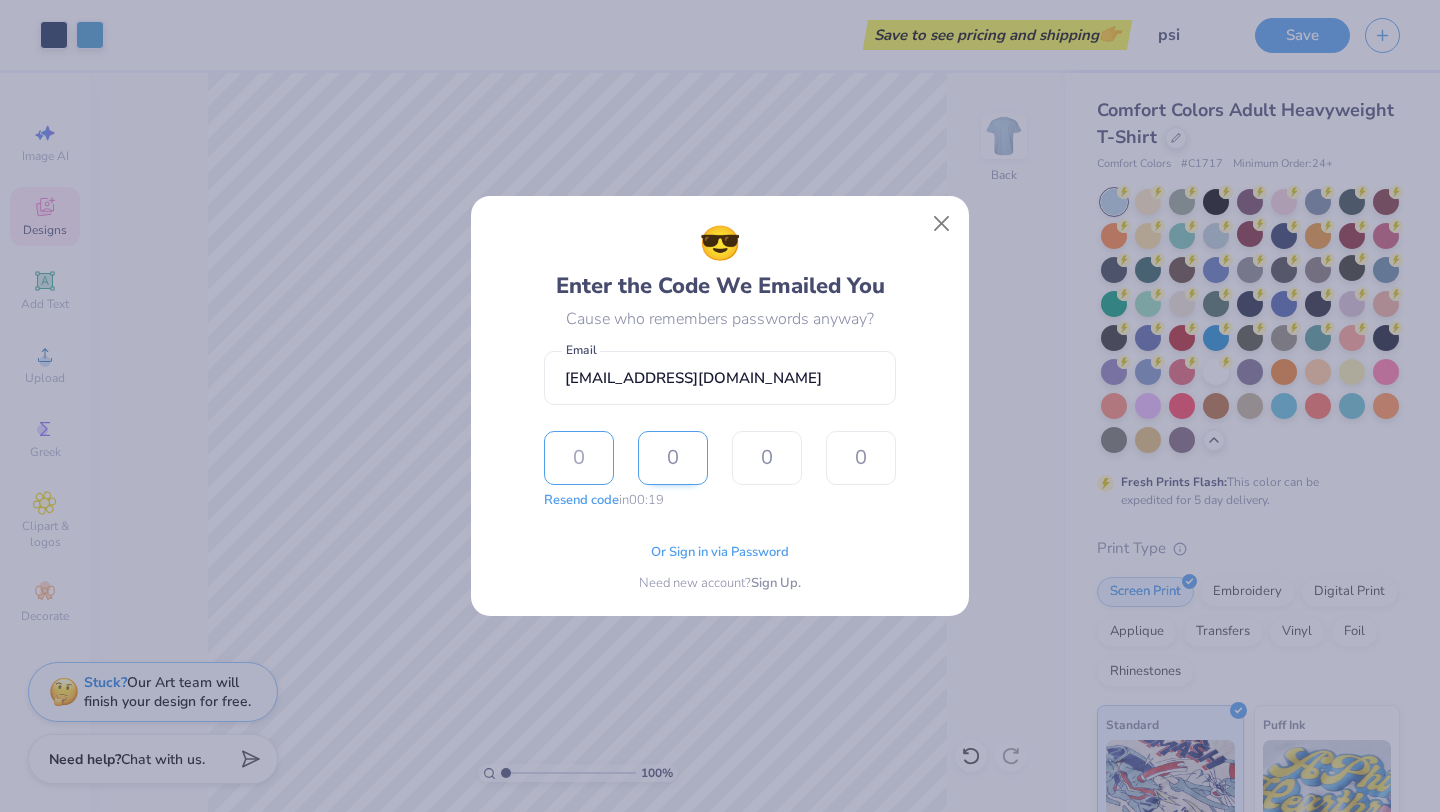 type on "5" 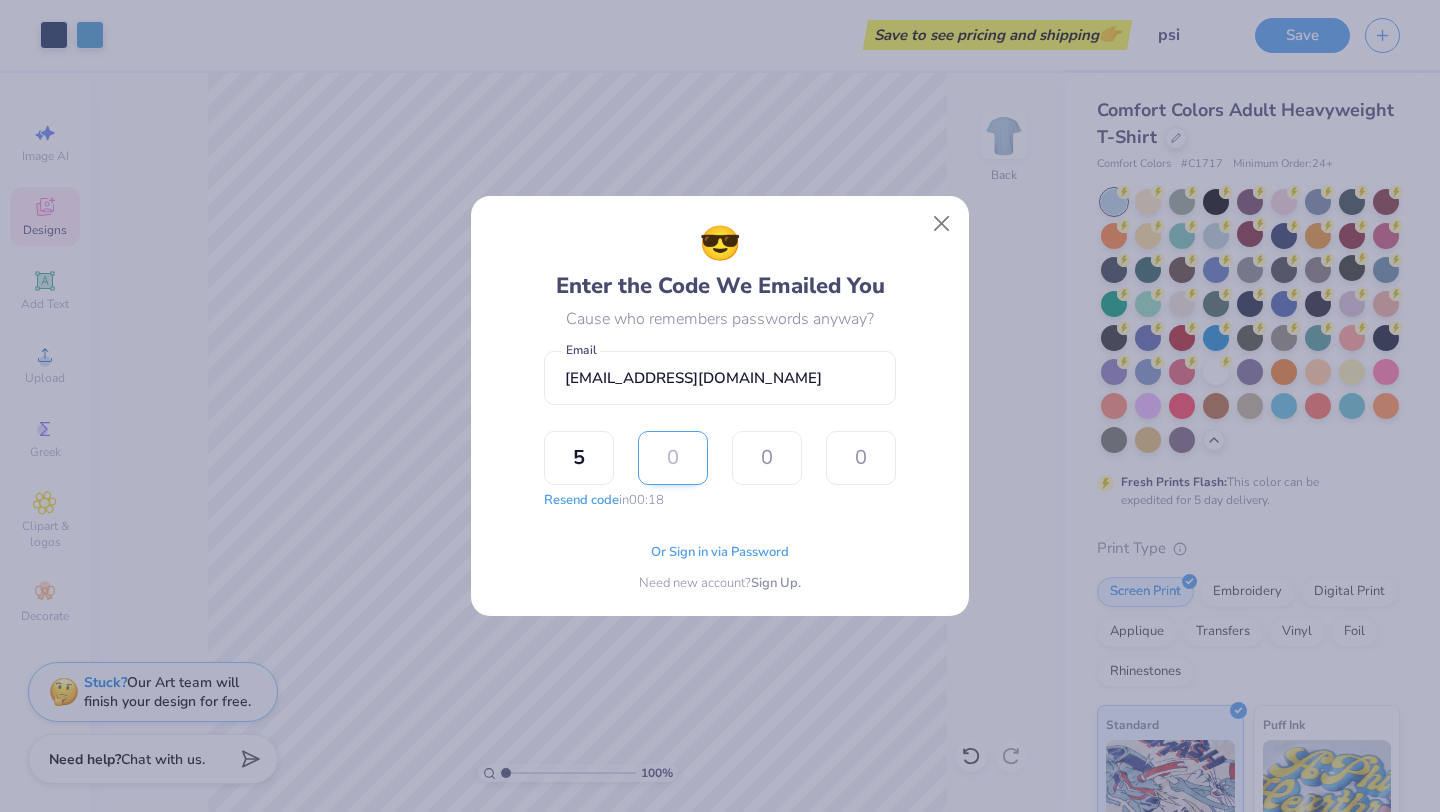 type on "3" 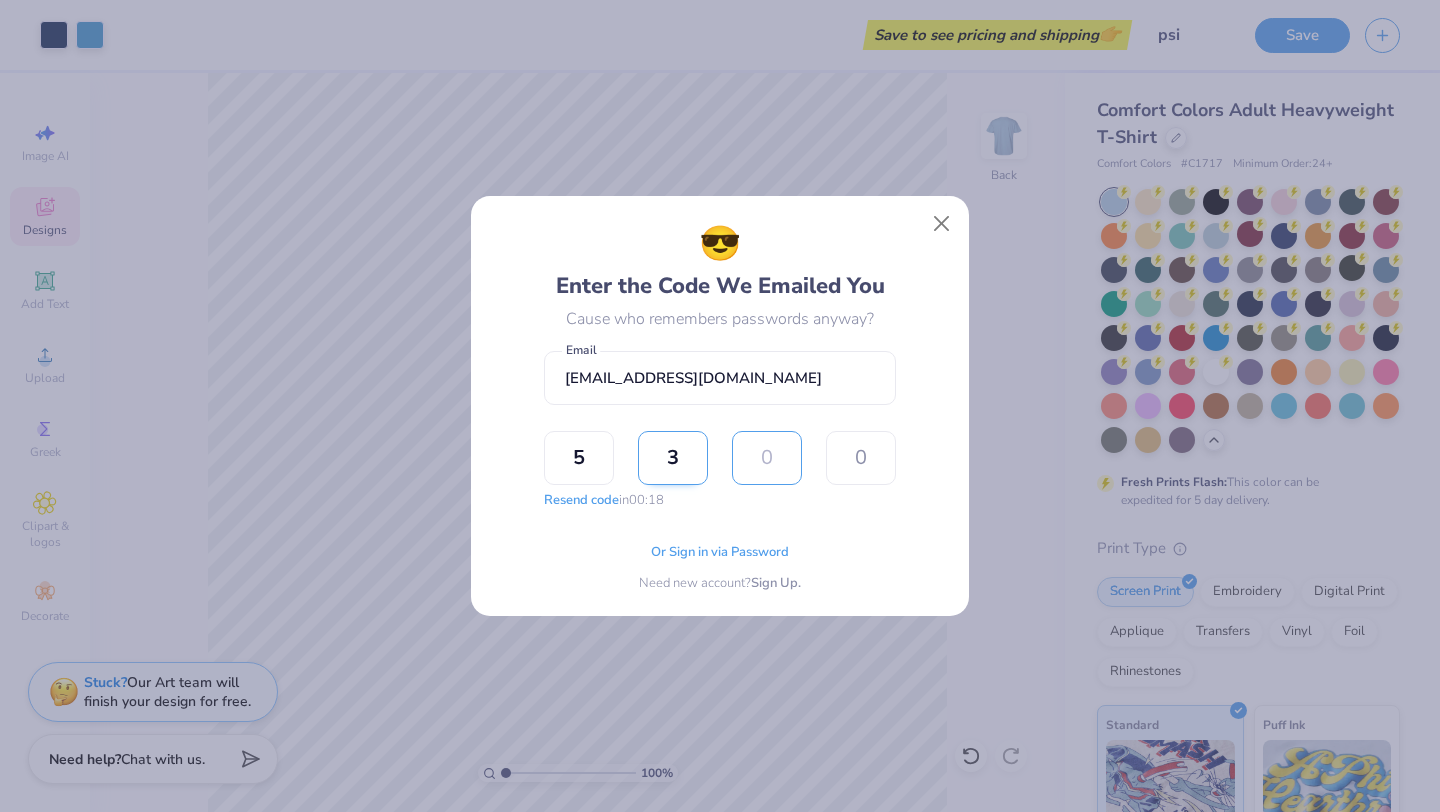 type on "3" 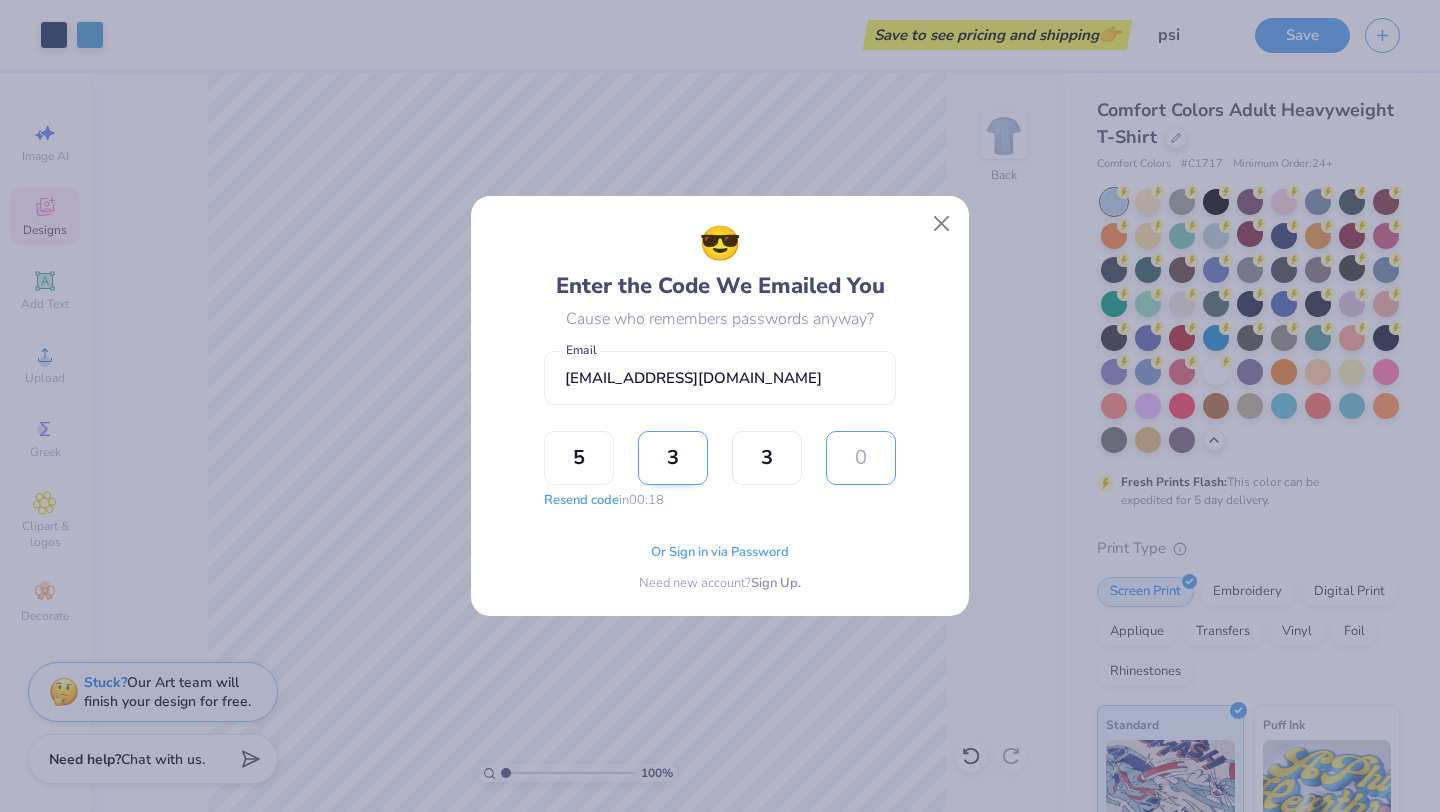type on "5" 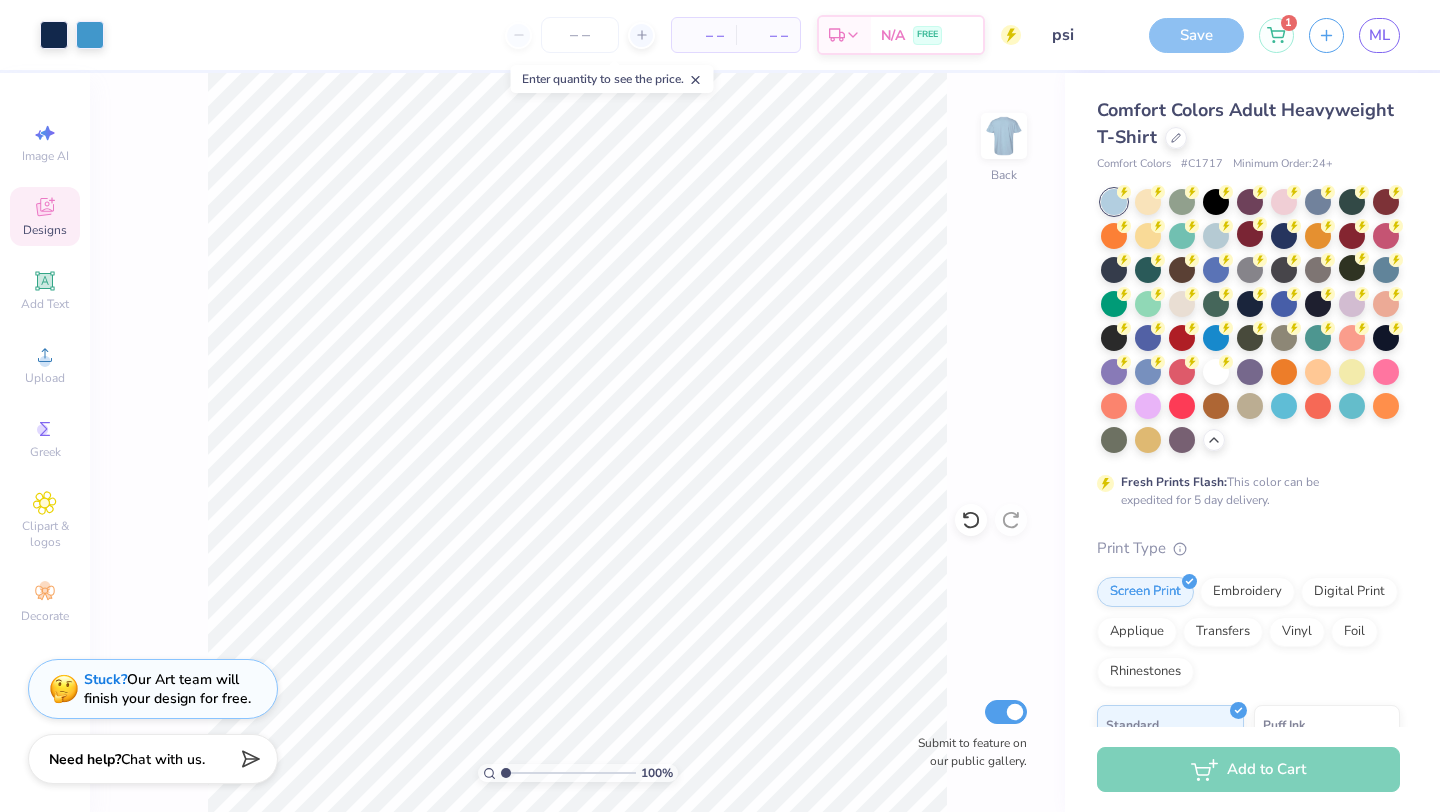 click on "Stuck?  Our Art team will finish your design for free." at bounding box center (167, 689) 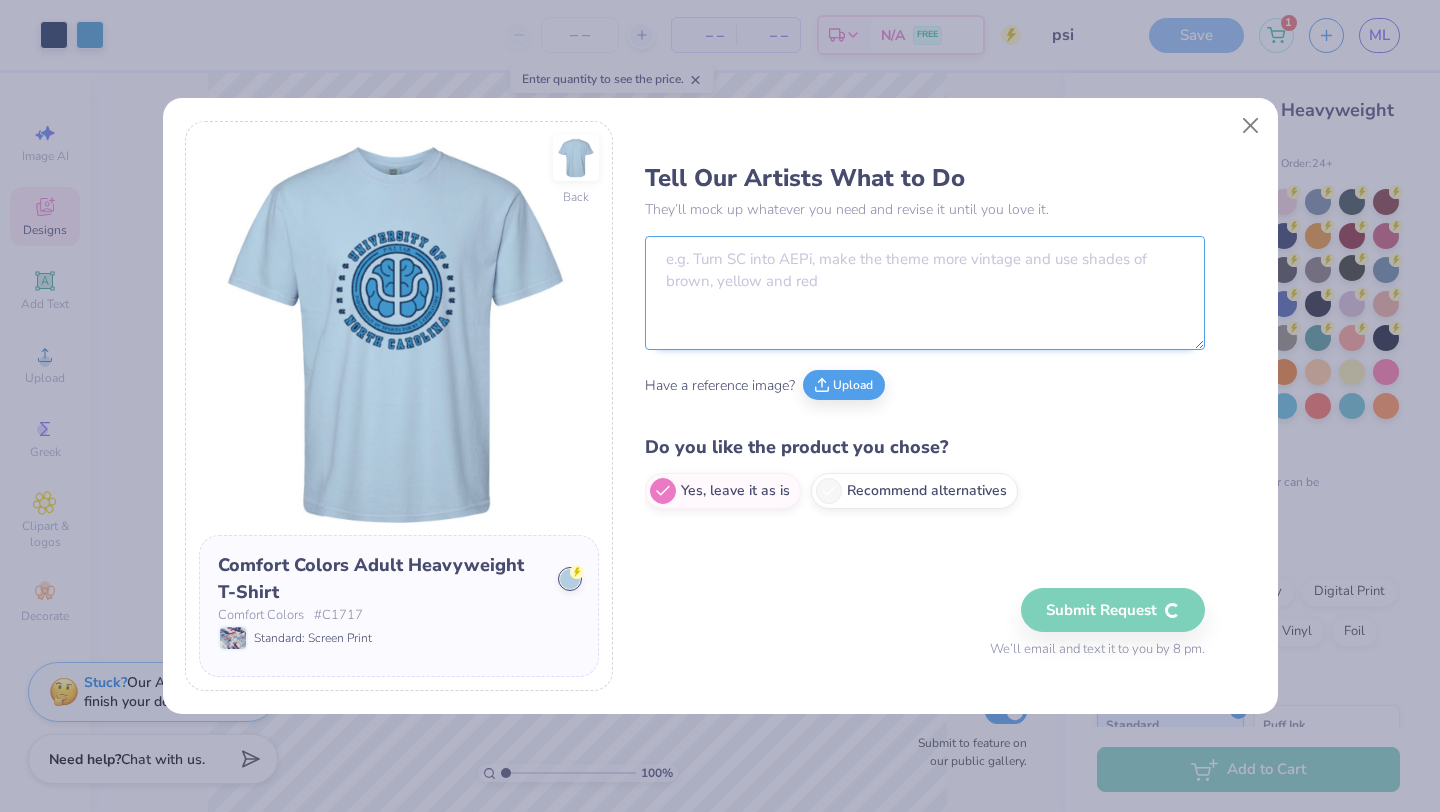 click at bounding box center (925, 293) 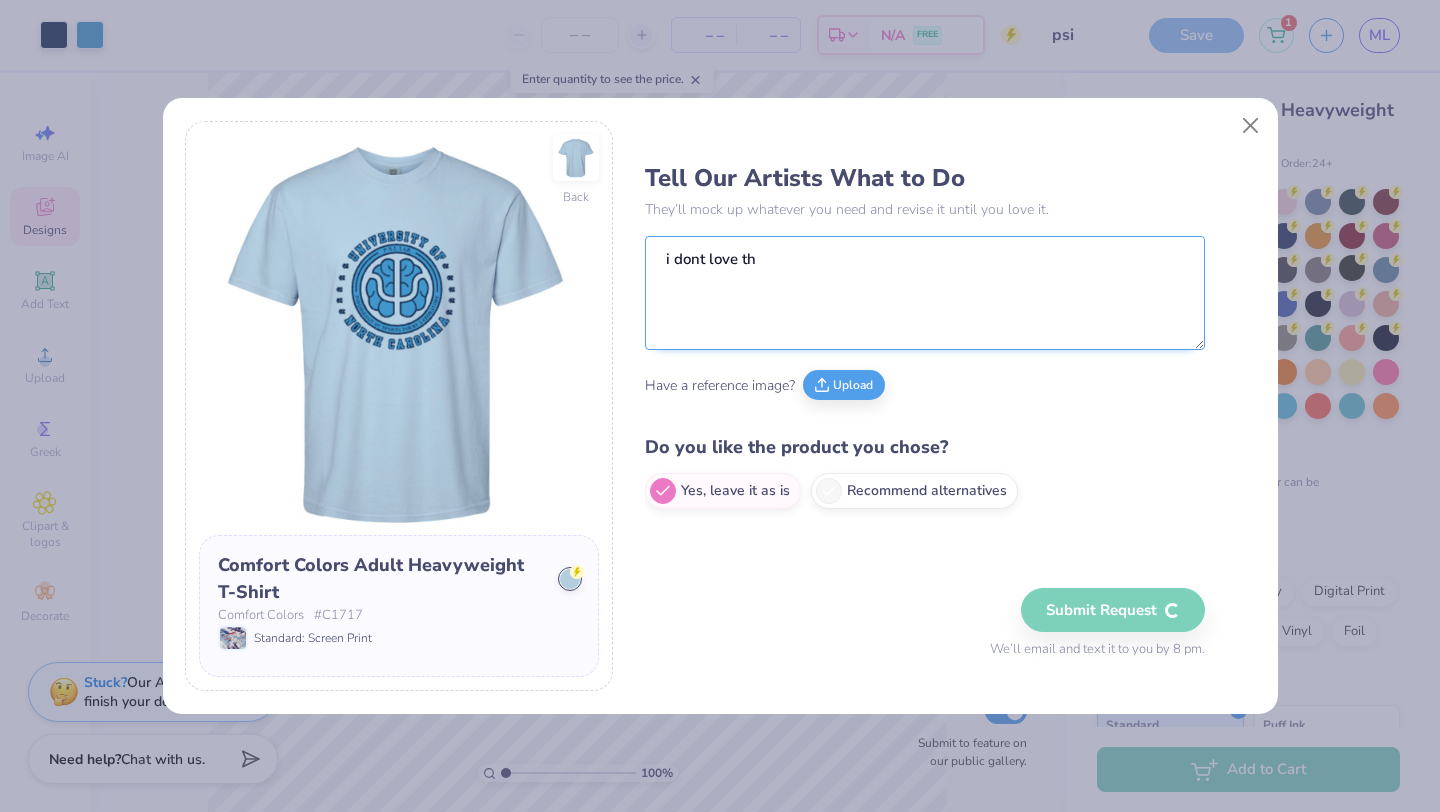 click on "i dont love th" at bounding box center (925, 293) 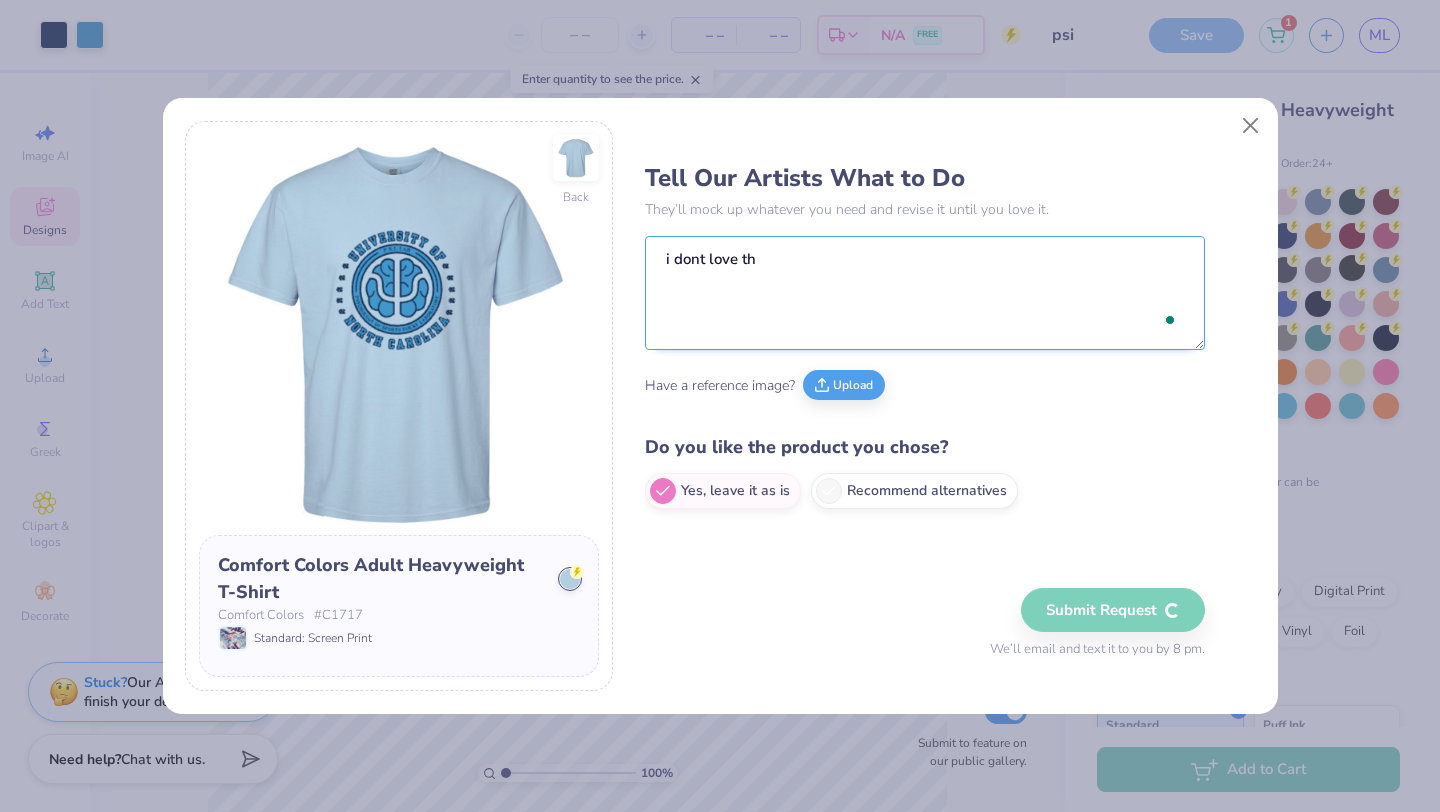 click on "i dont love th" at bounding box center (925, 293) 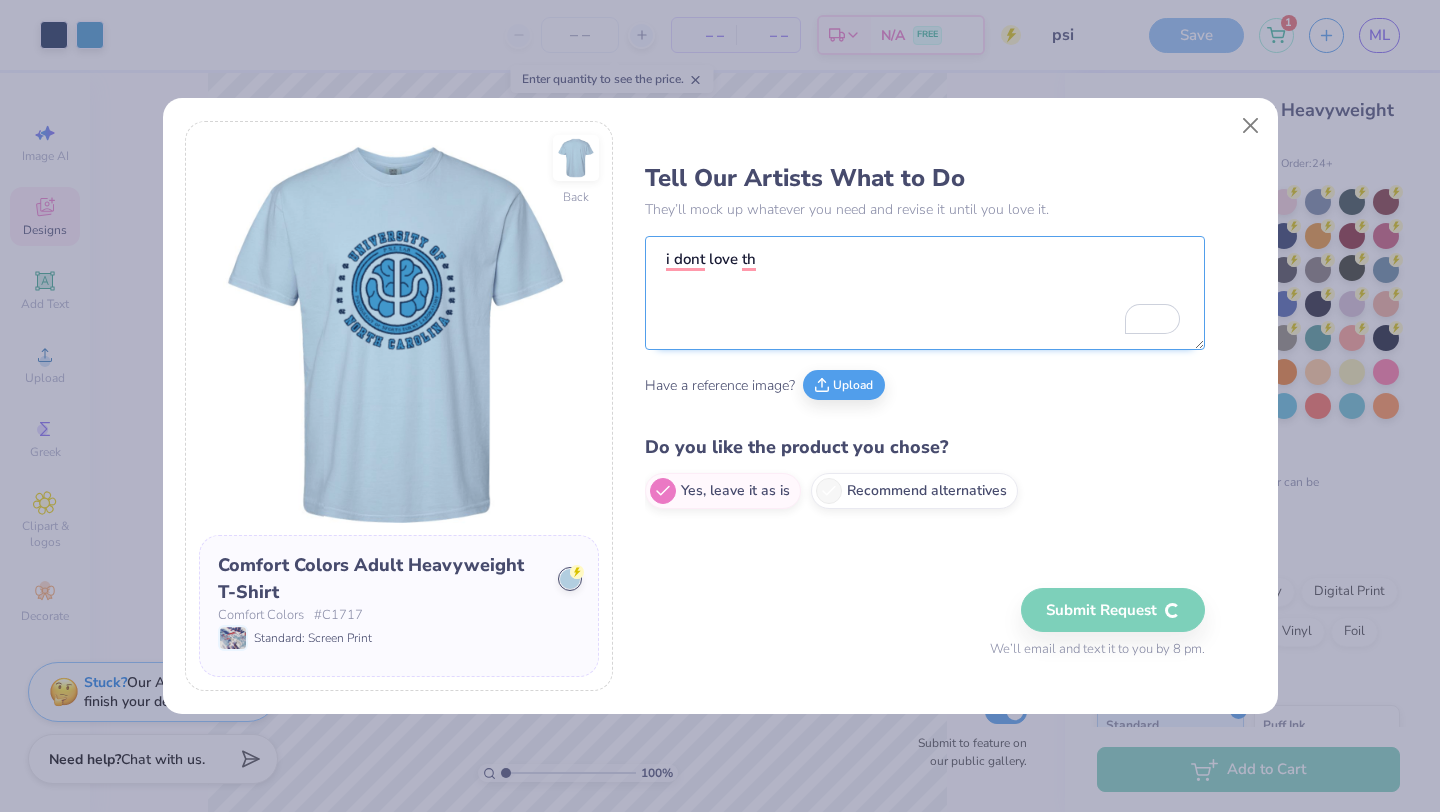 click on "i dont love th" at bounding box center [925, 293] 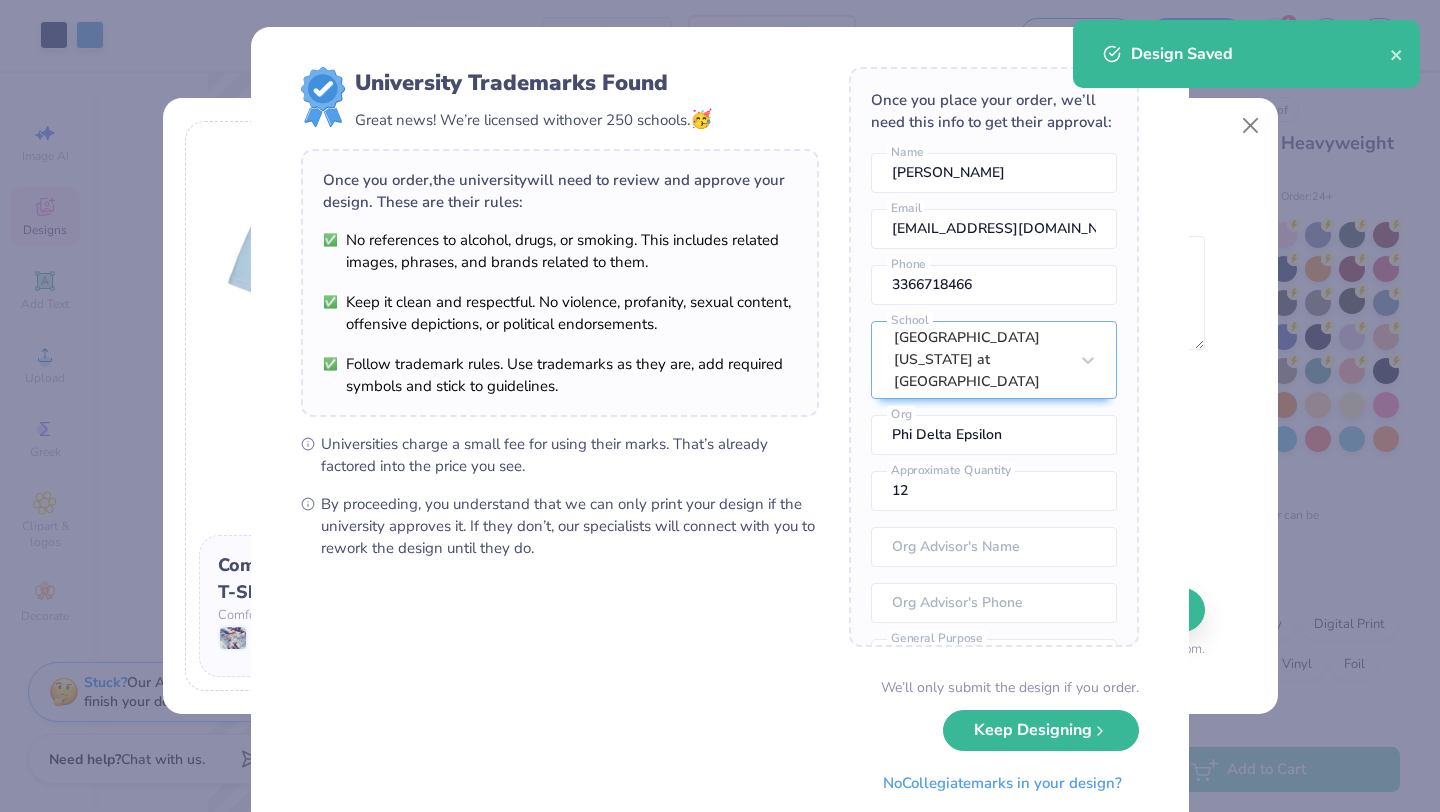scroll, scrollTop: 1, scrollLeft: 0, axis: vertical 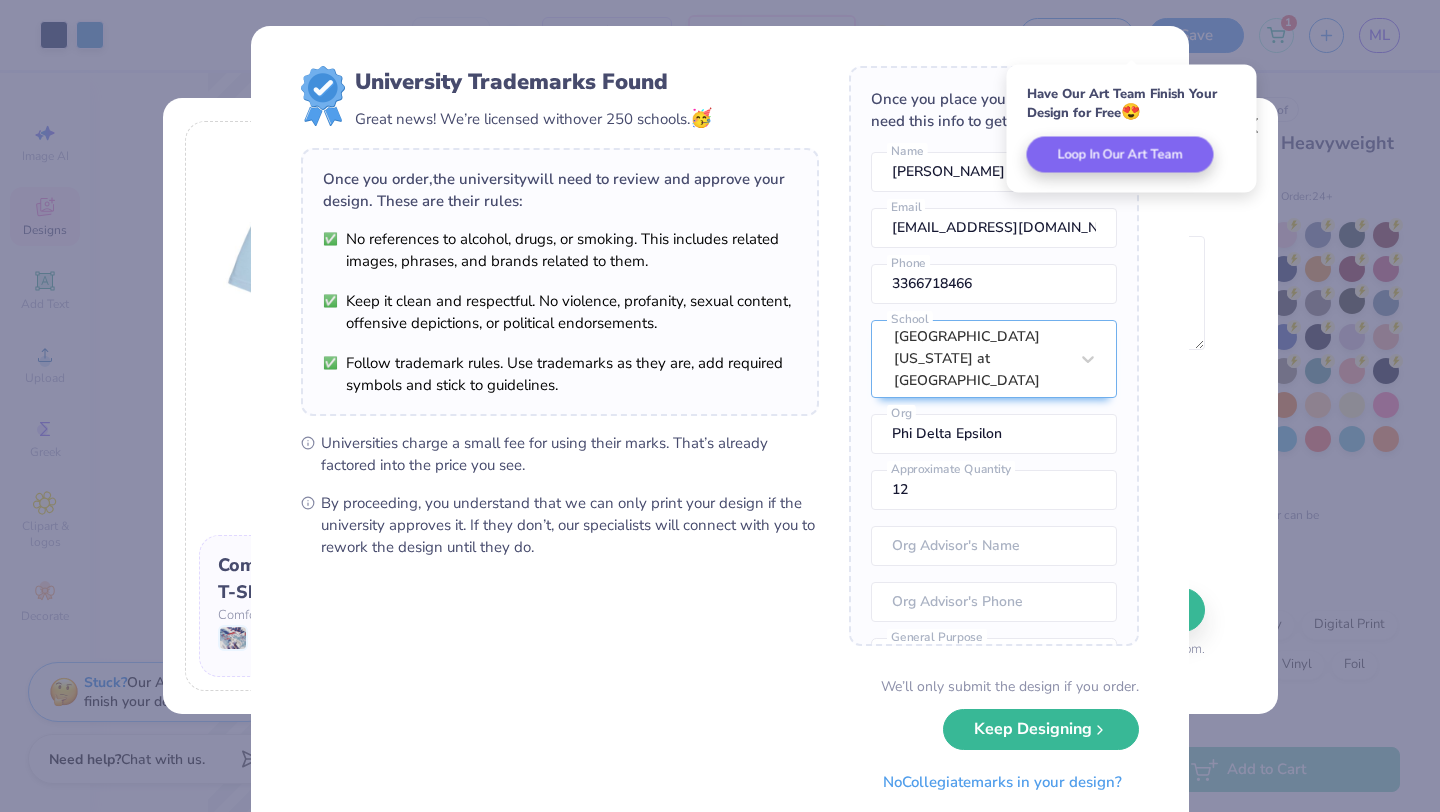 click on "University Trademarks Found Great news! We’re licensed with  over 250 schools. 🥳 Once you order,  the university  will need to review and approve your design. These are their rules: No references to alcohol, drugs, or smoking. This includes related images, phrases, and brands related to them. Keep it clean and respectful. No violence, profanity, sexual content, offensive depictions, or political endorsements. Follow trademark rules. Use trademarks as they are, add required symbols and stick to guidelines. Universities charge a small fee for using their marks. That’s already factored into the price you see. By proceeding, you understand that we can only print your design if the university approves it. If they don’t, our specialists will connect with you to rework the design until they do. Once you place your order, we’ll need this info to get their approval: [PERSON_NAME] Name [EMAIL_ADDRESS][DOMAIN_NAME] Email [PHONE_NUMBER] Phone [GEOGRAPHIC_DATA][US_STATE] at [GEOGRAPHIC_DATA] [GEOGRAPHIC_DATA] Epsilon Org 12 – – No" at bounding box center [720, 434] 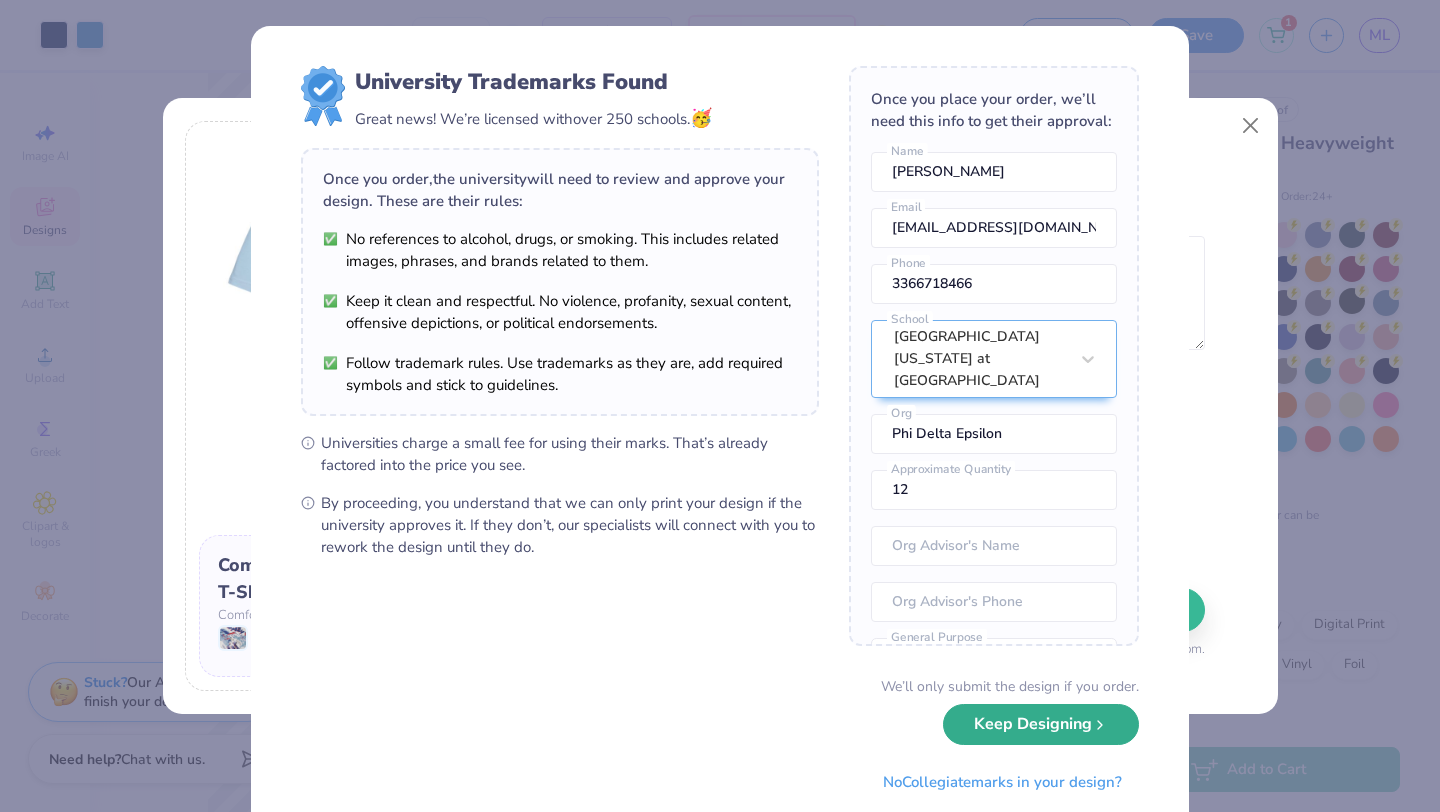 click on "Keep Designing" at bounding box center (1041, 724) 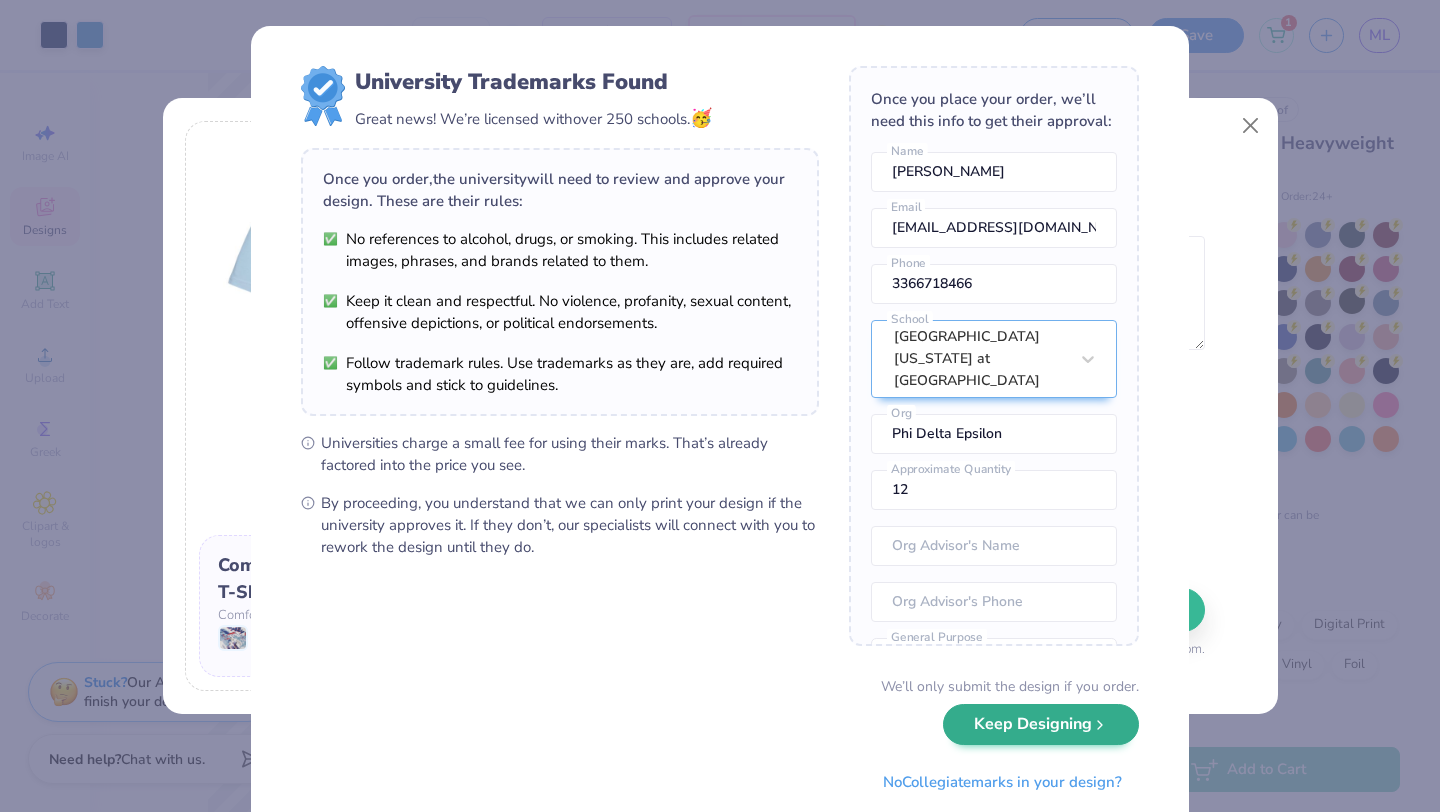 scroll, scrollTop: 0, scrollLeft: 0, axis: both 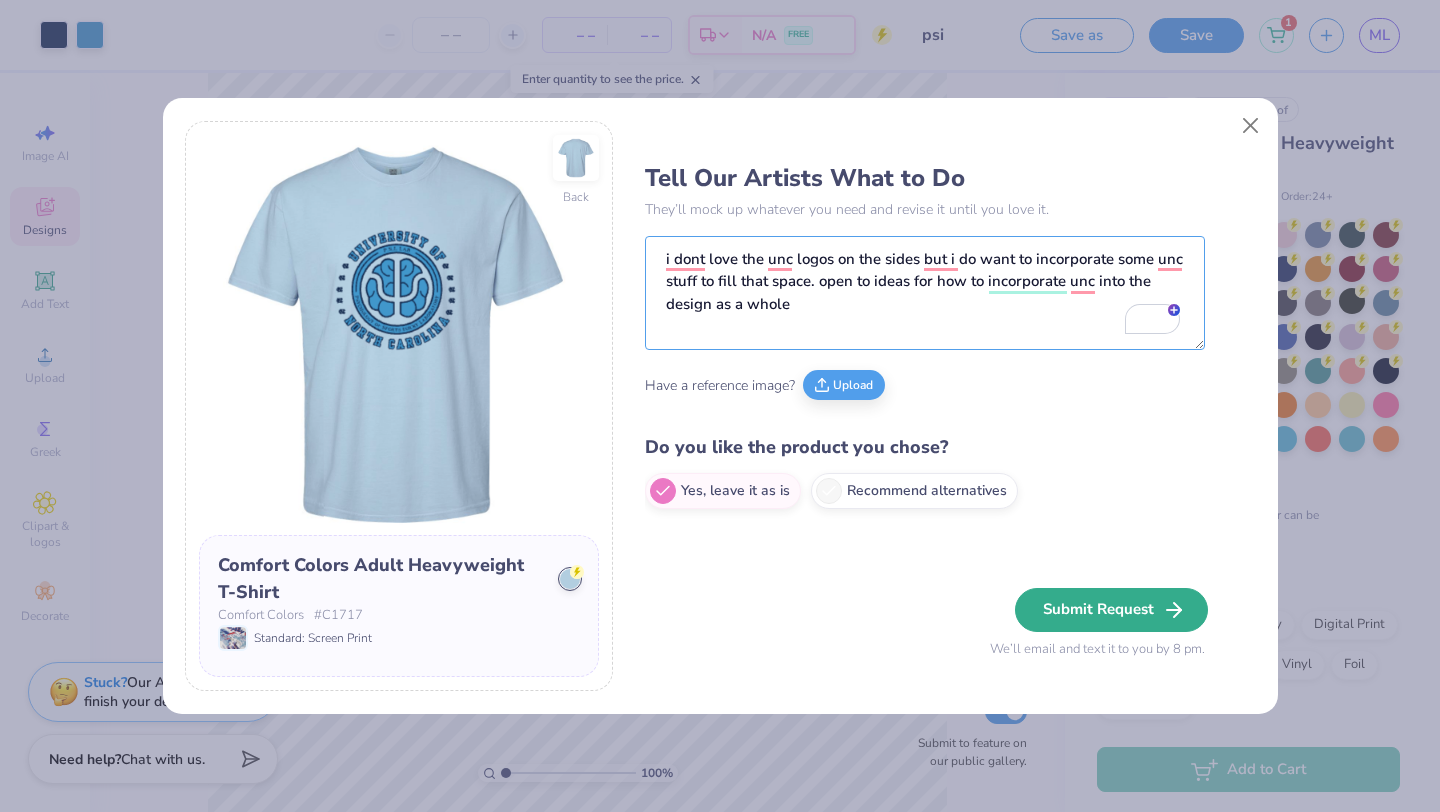 type on "i dont love the unc logos on the sides but i do want to incorporate some unc stuff to fill that space. open to ideas for how to incorporate unc into the design as a whole" 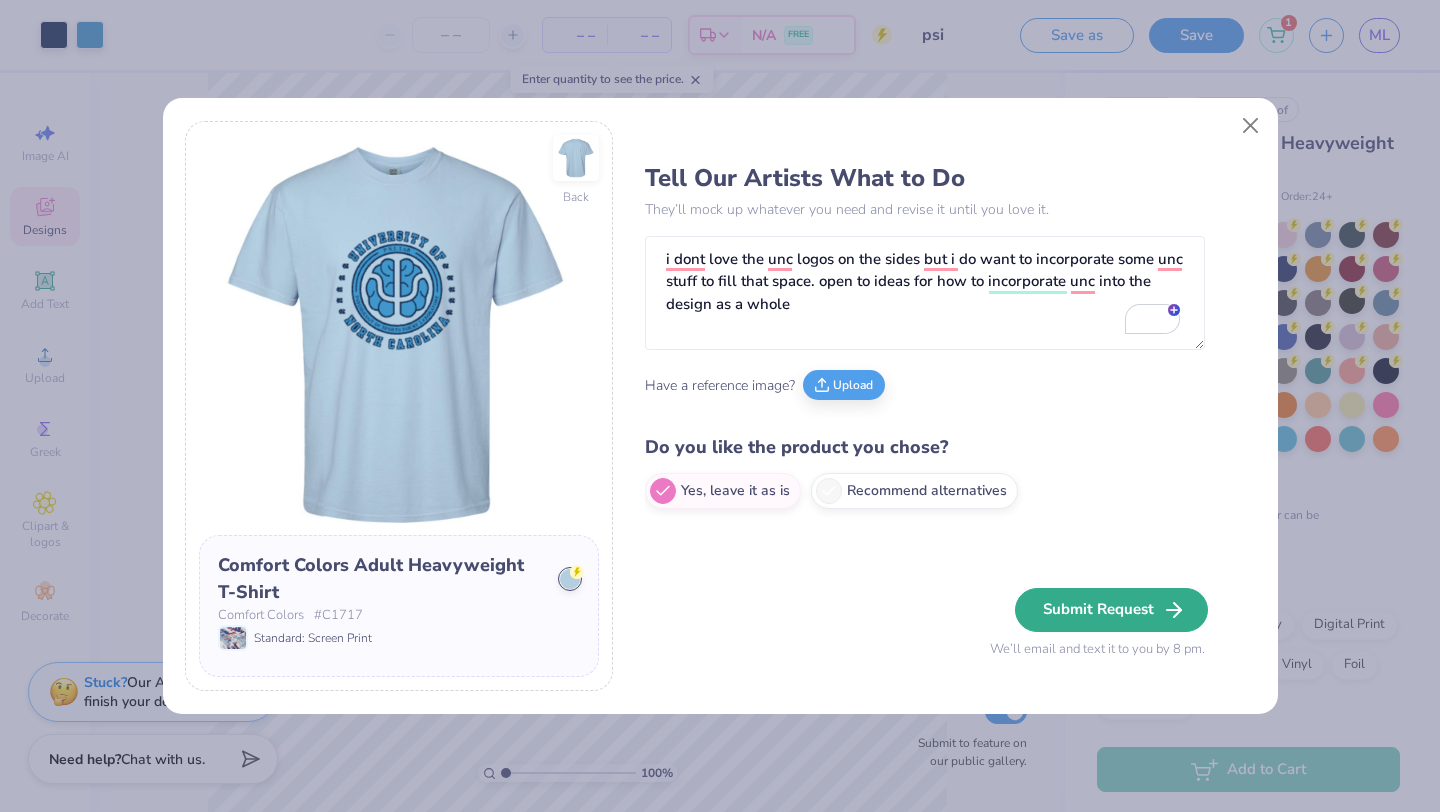 click on "Submit Request" at bounding box center [1111, 610] 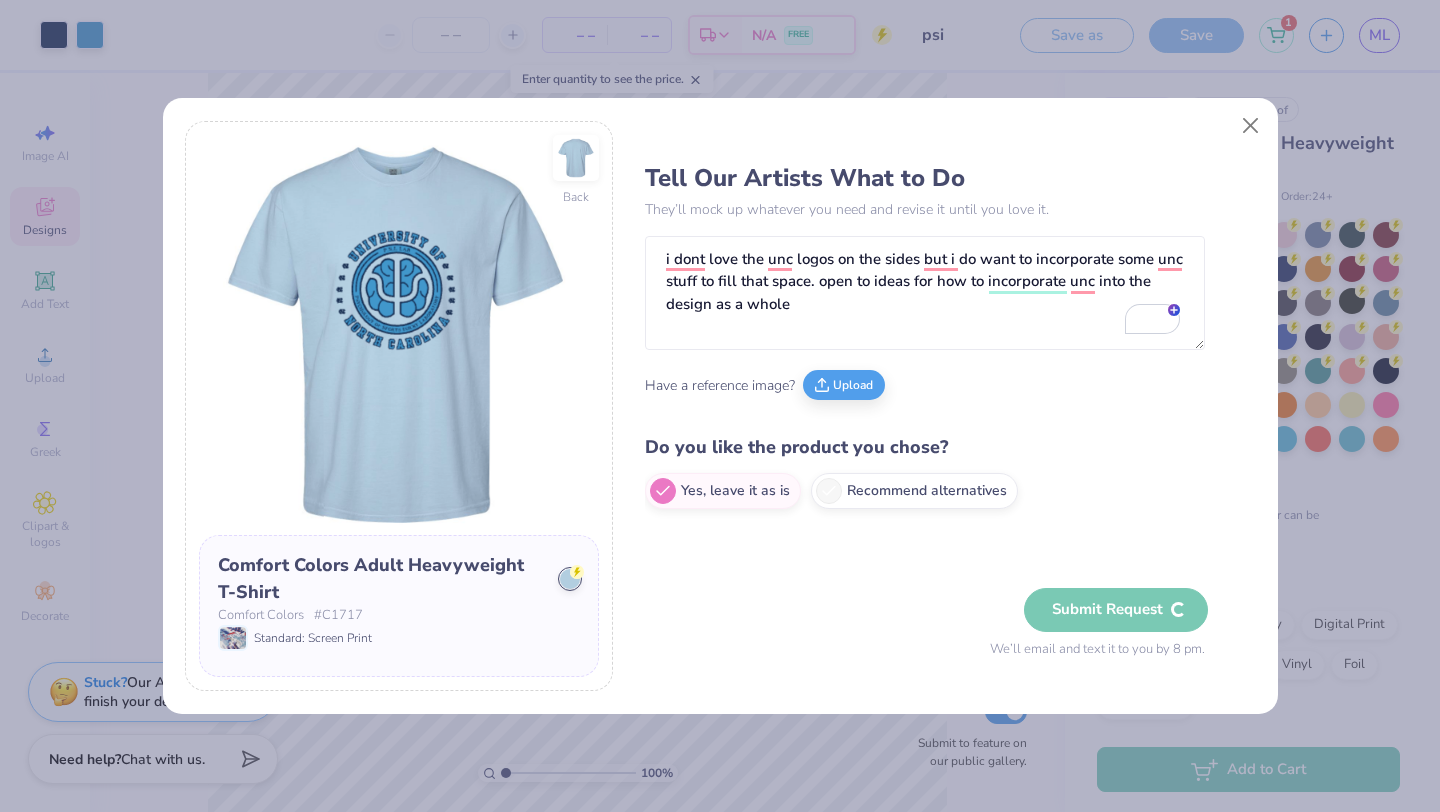 type 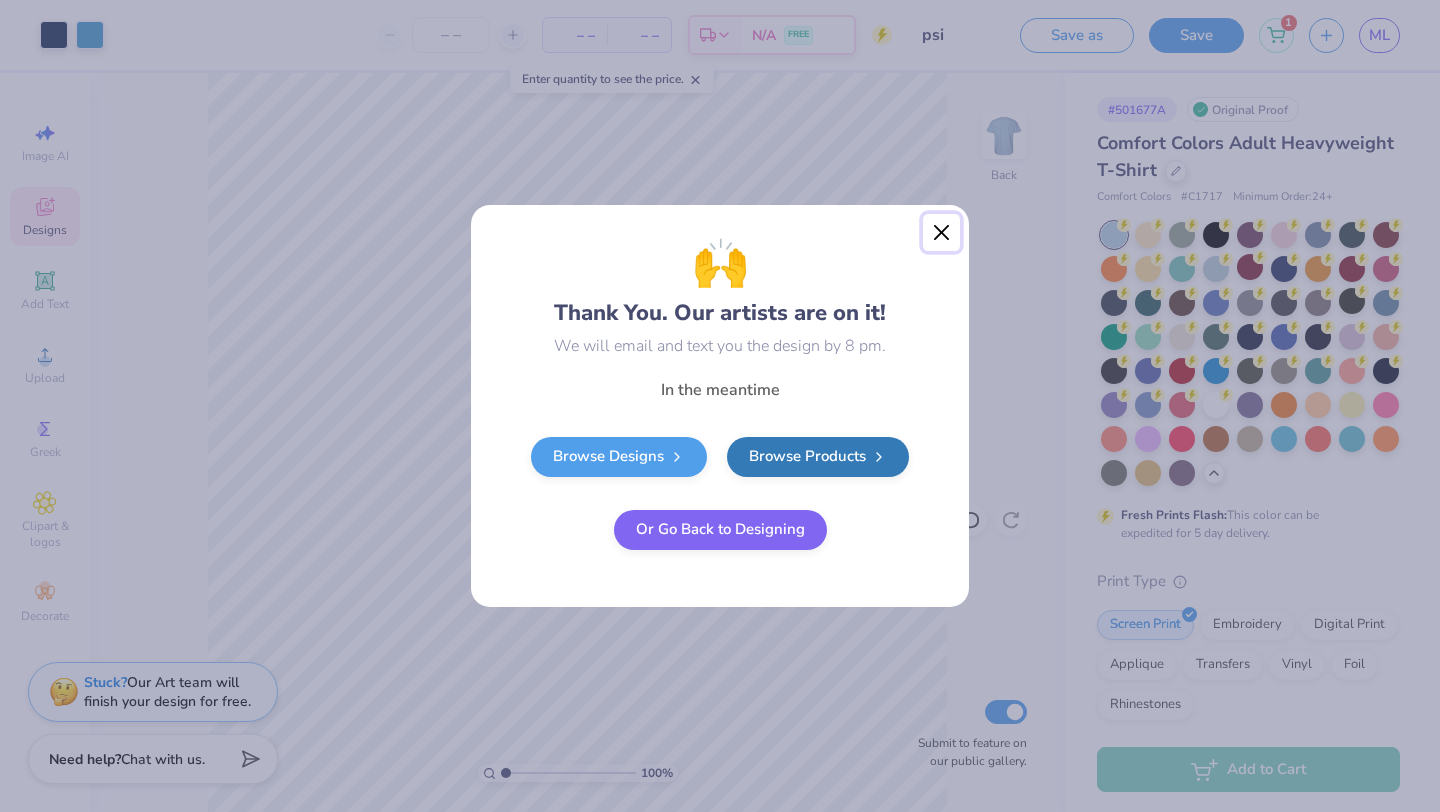 click at bounding box center (942, 233) 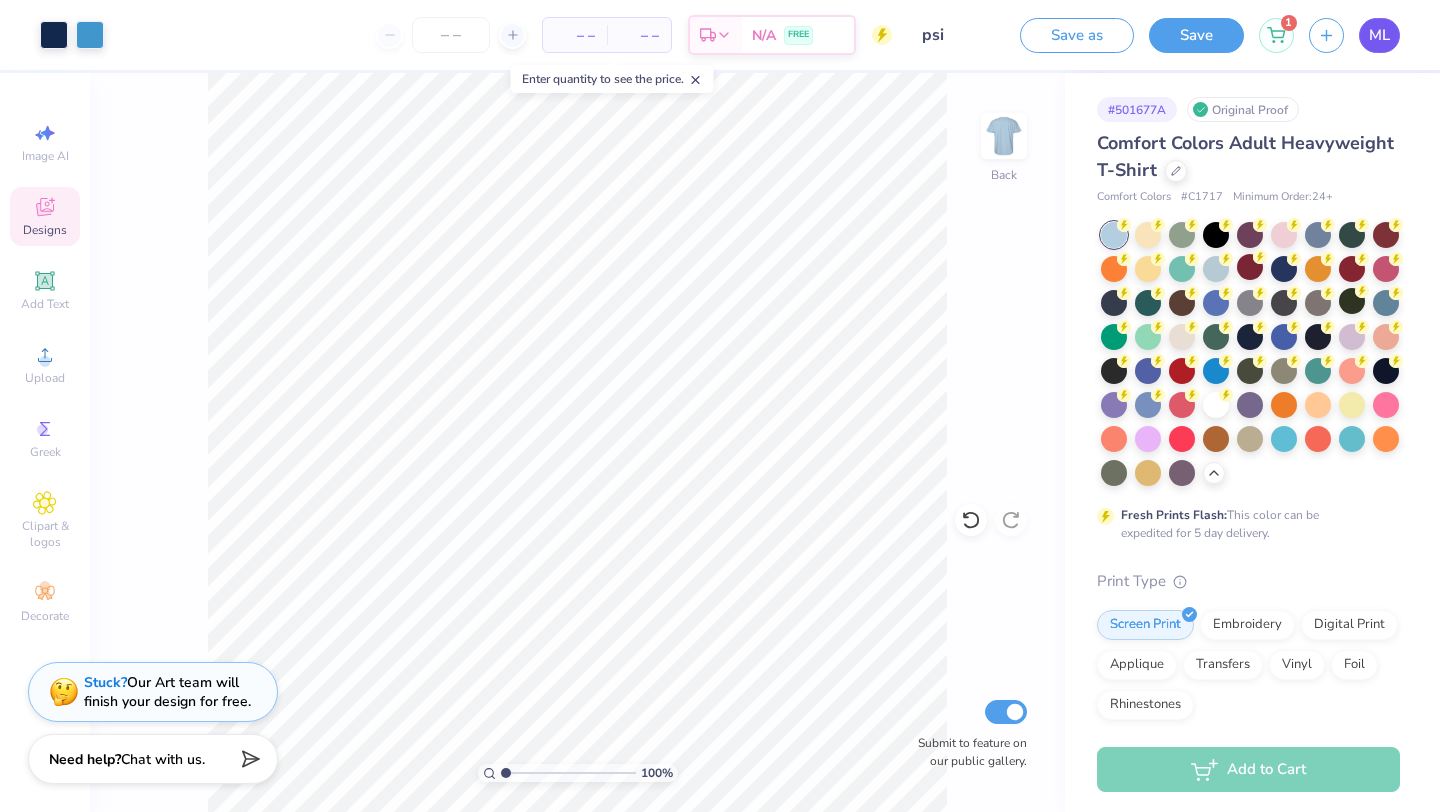 click on "ML" at bounding box center (1379, 35) 